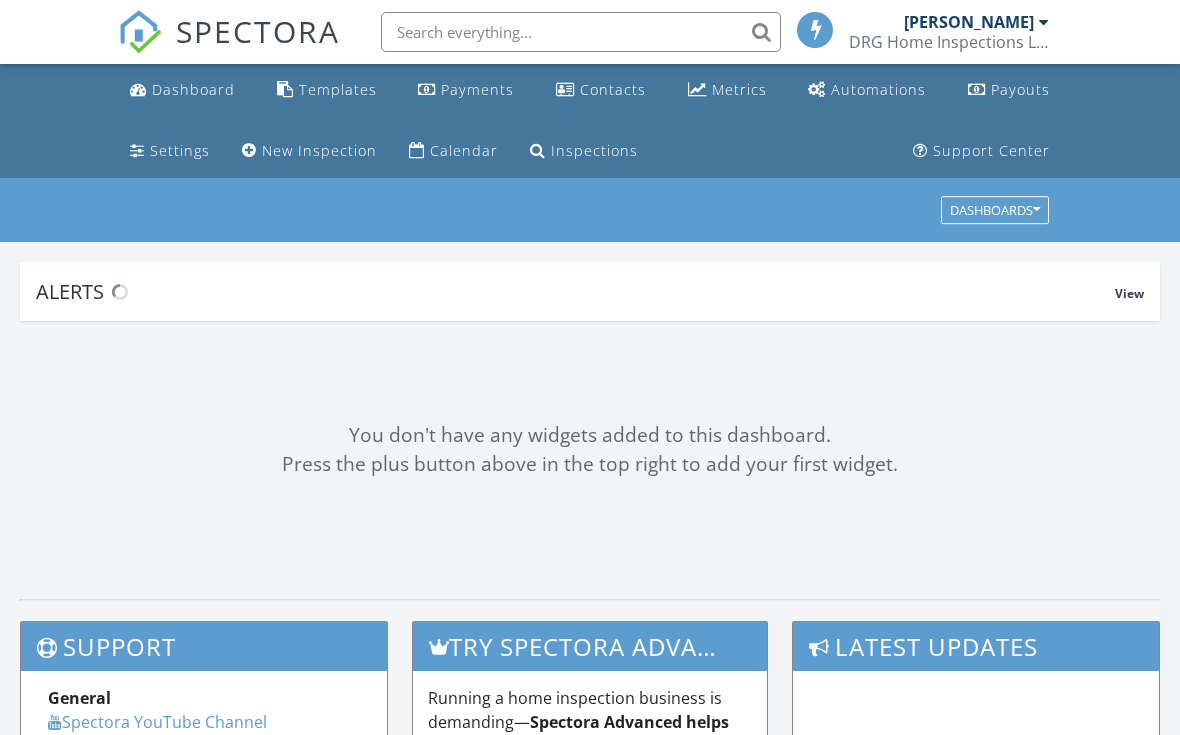 scroll, scrollTop: 0, scrollLeft: 0, axis: both 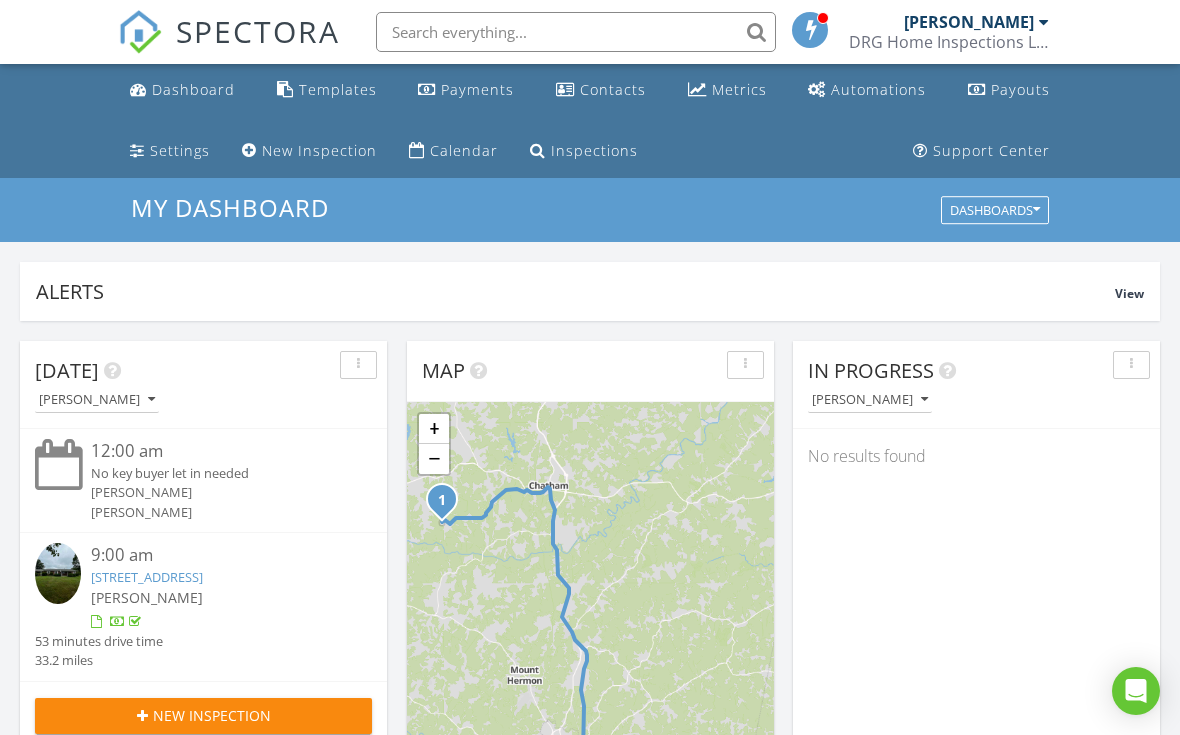 click on "Payouts" at bounding box center (1020, 89) 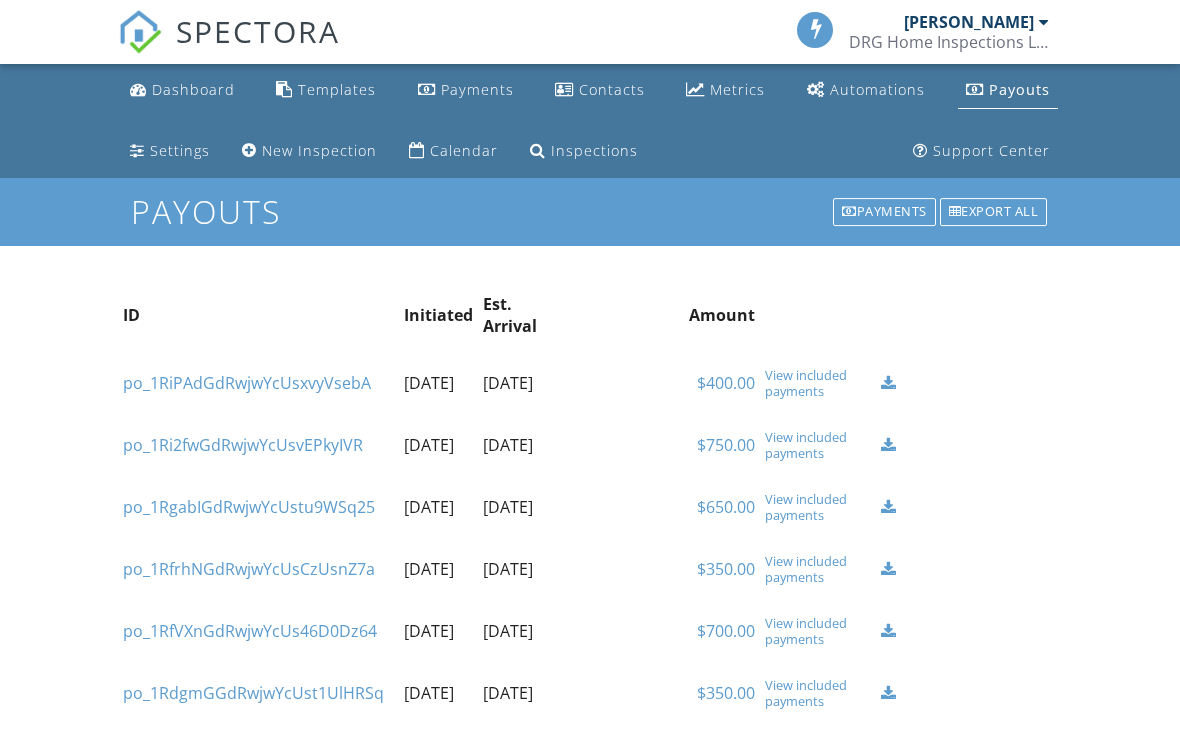 scroll, scrollTop: 0, scrollLeft: 0, axis: both 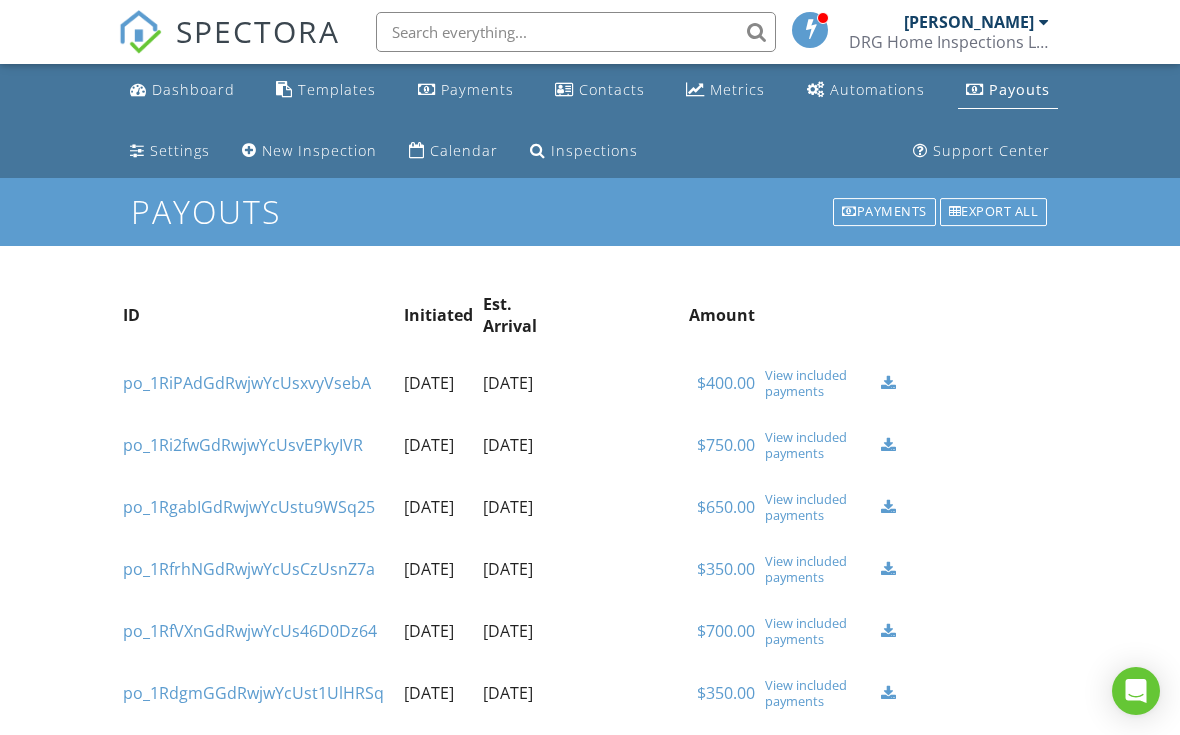click on "[PERSON_NAME]" at bounding box center (969, 22) 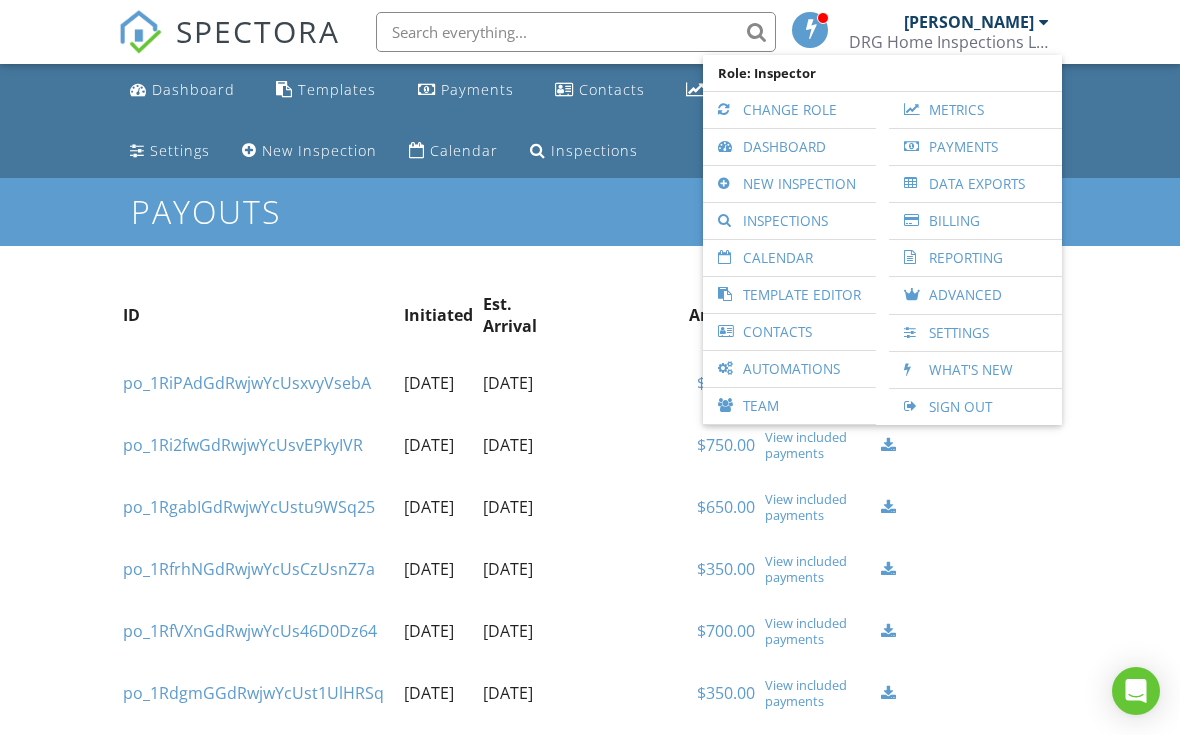 click on "Billing" at bounding box center [975, 221] 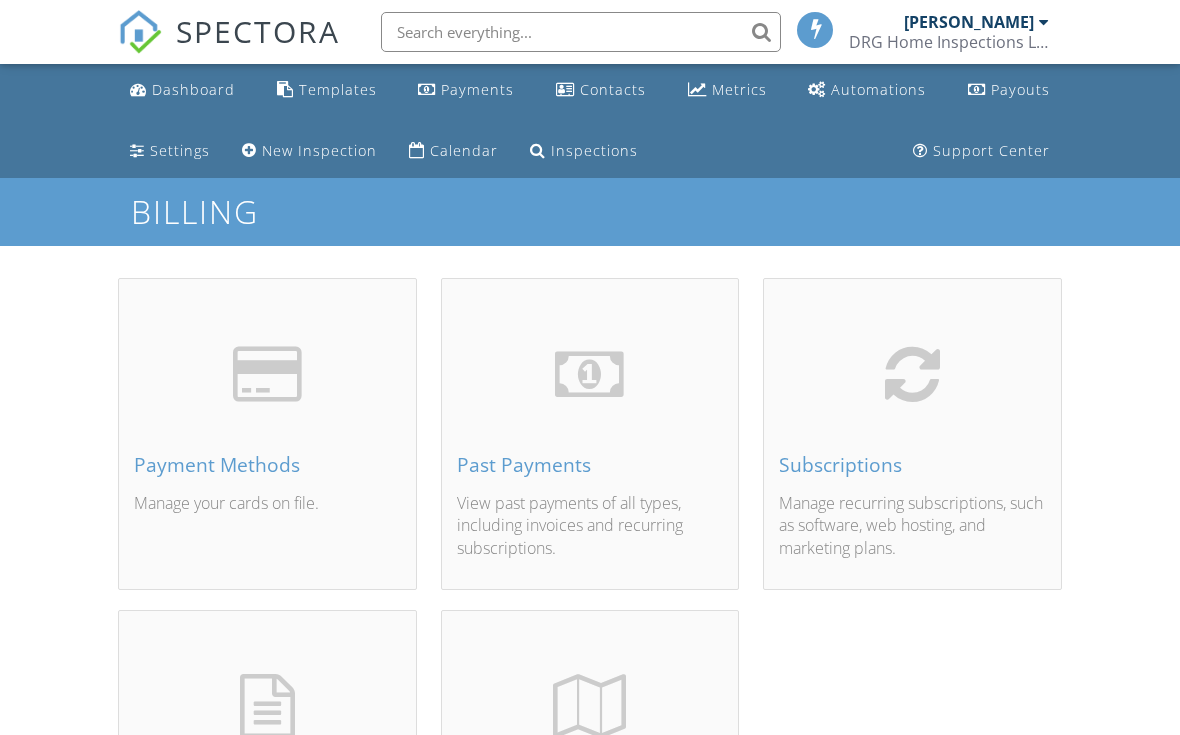 scroll, scrollTop: 0, scrollLeft: 0, axis: both 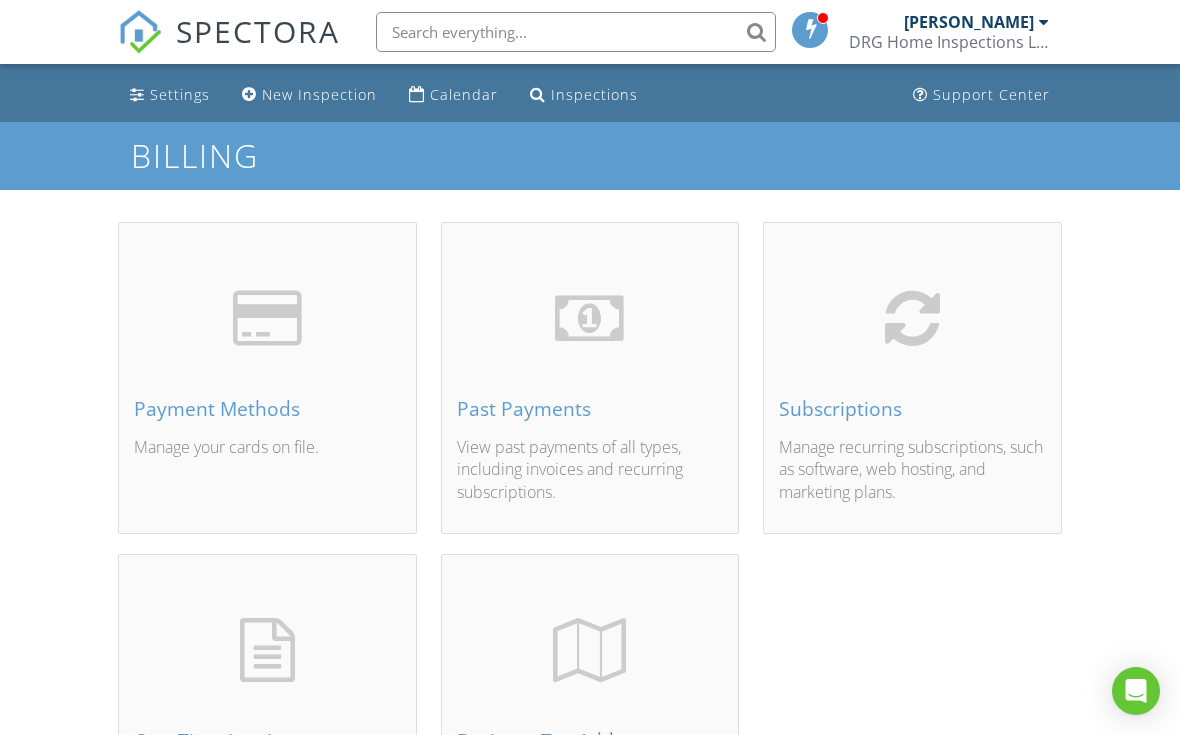 click on "Subscriptions" at bounding box center [912, 409] 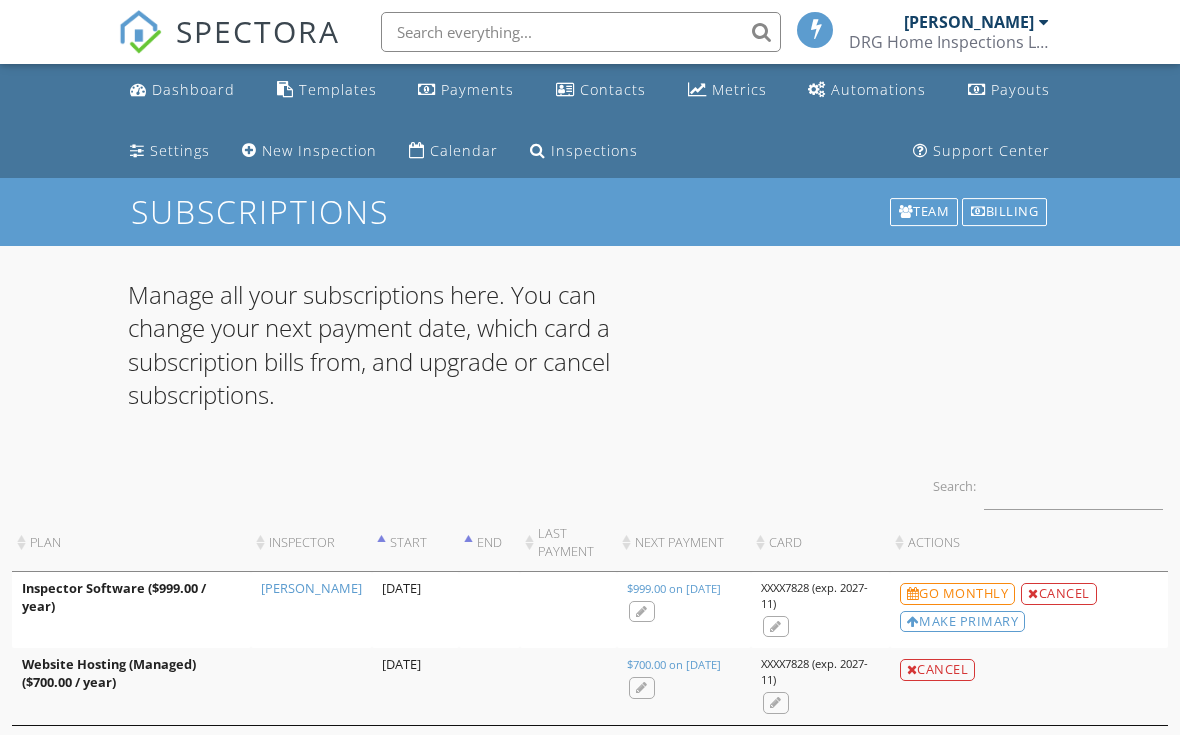 scroll, scrollTop: 0, scrollLeft: 0, axis: both 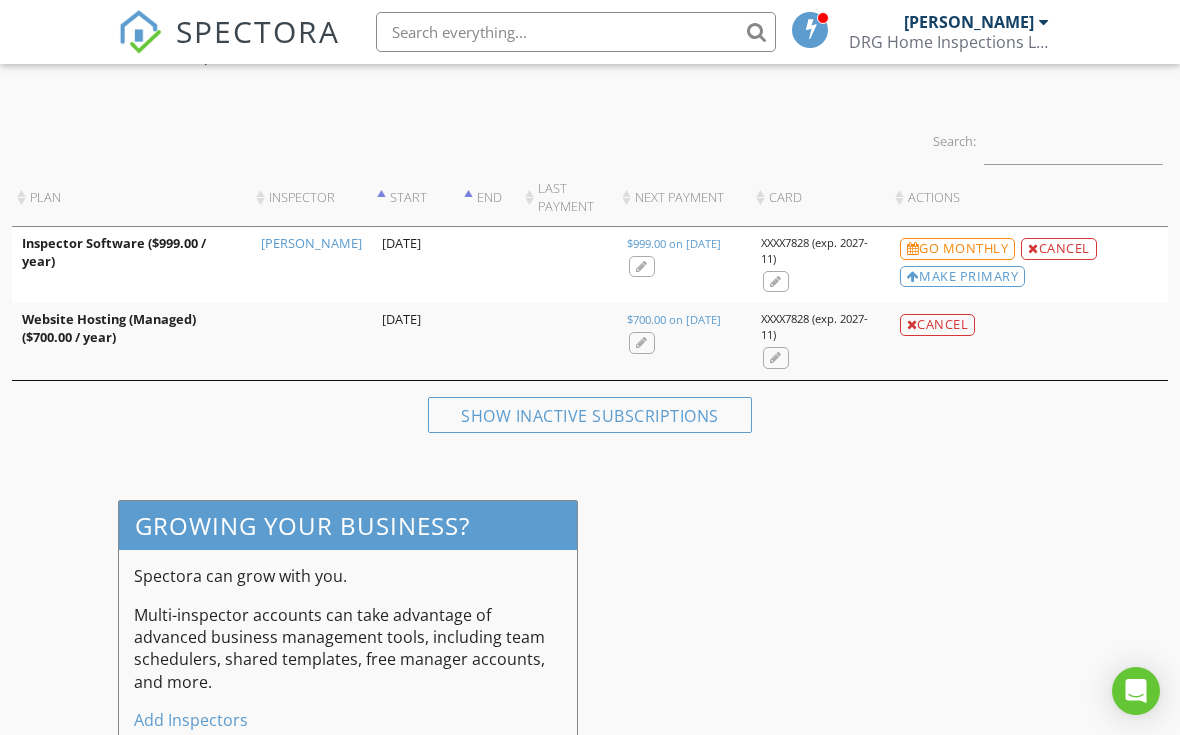 click on "Add Inspectors" at bounding box center (191, 720) 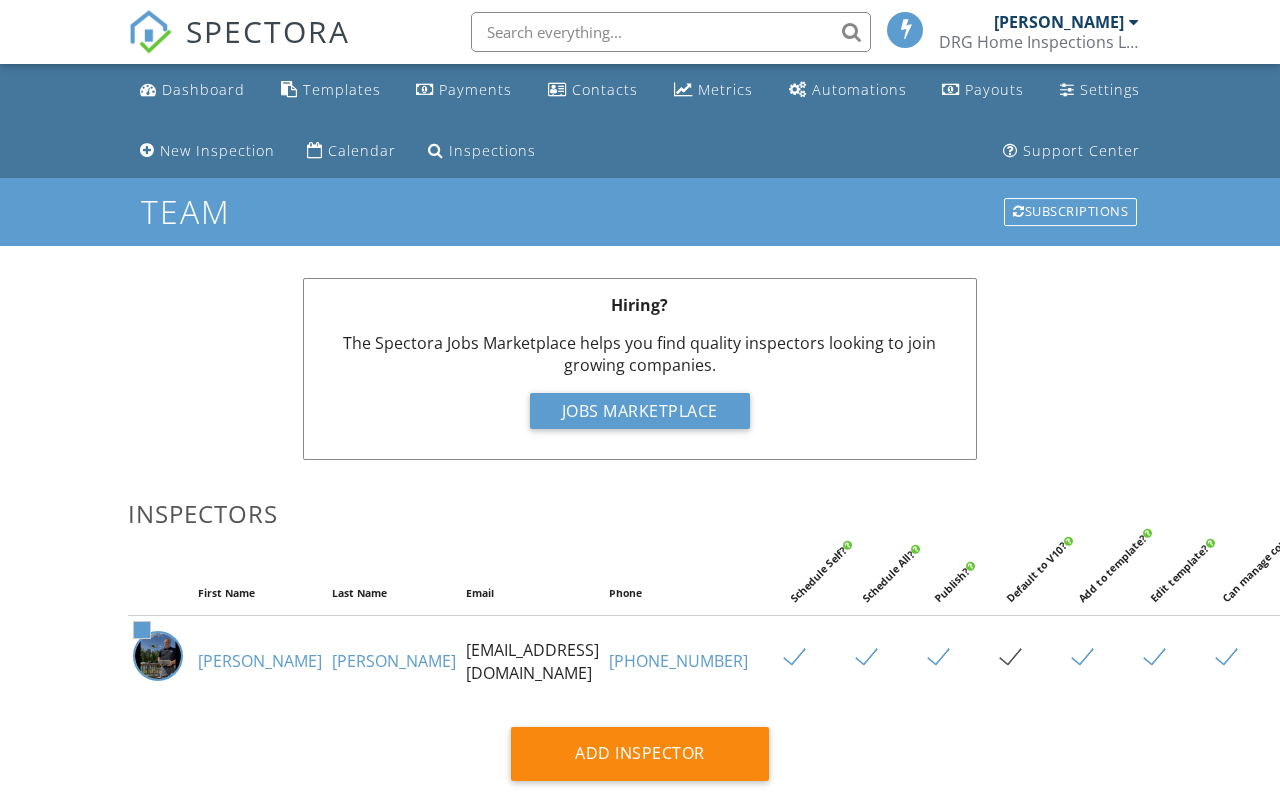 scroll, scrollTop: 7, scrollLeft: 0, axis: vertical 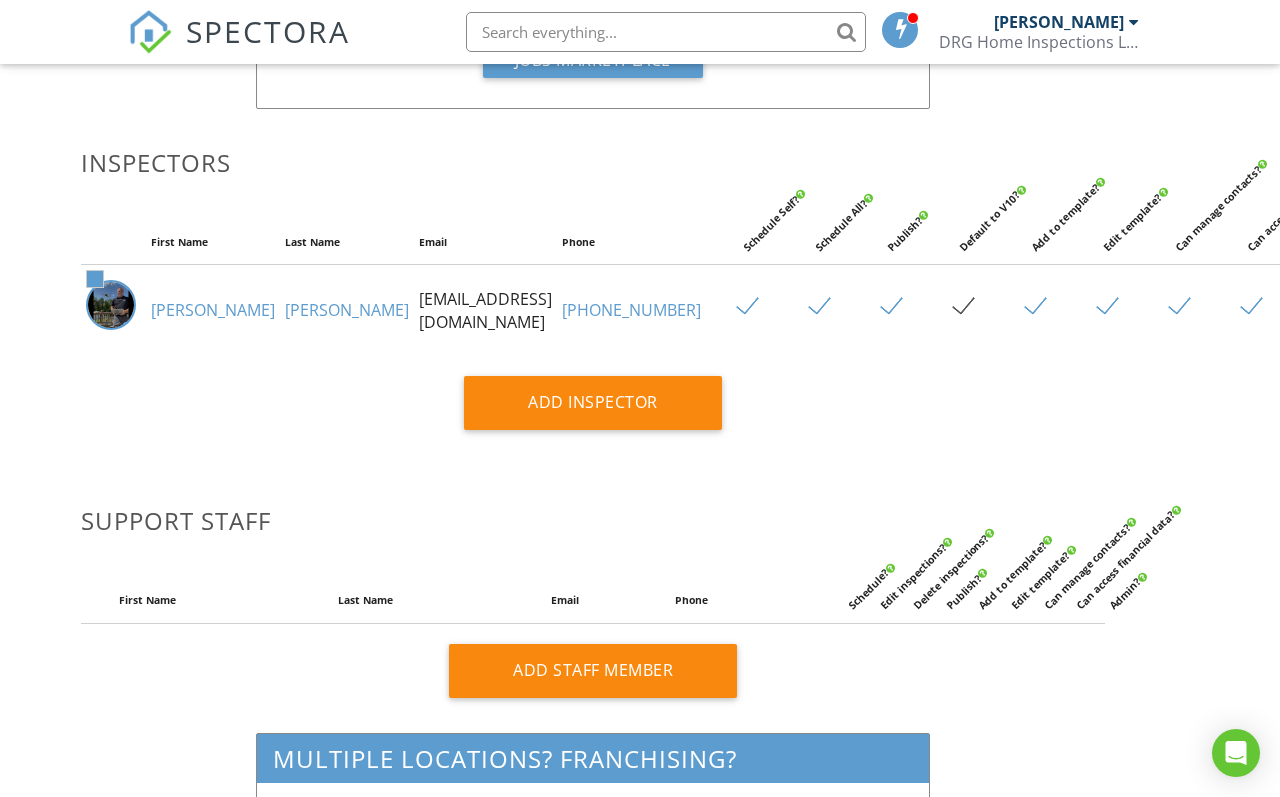 click at bounding box center (1351, 218) 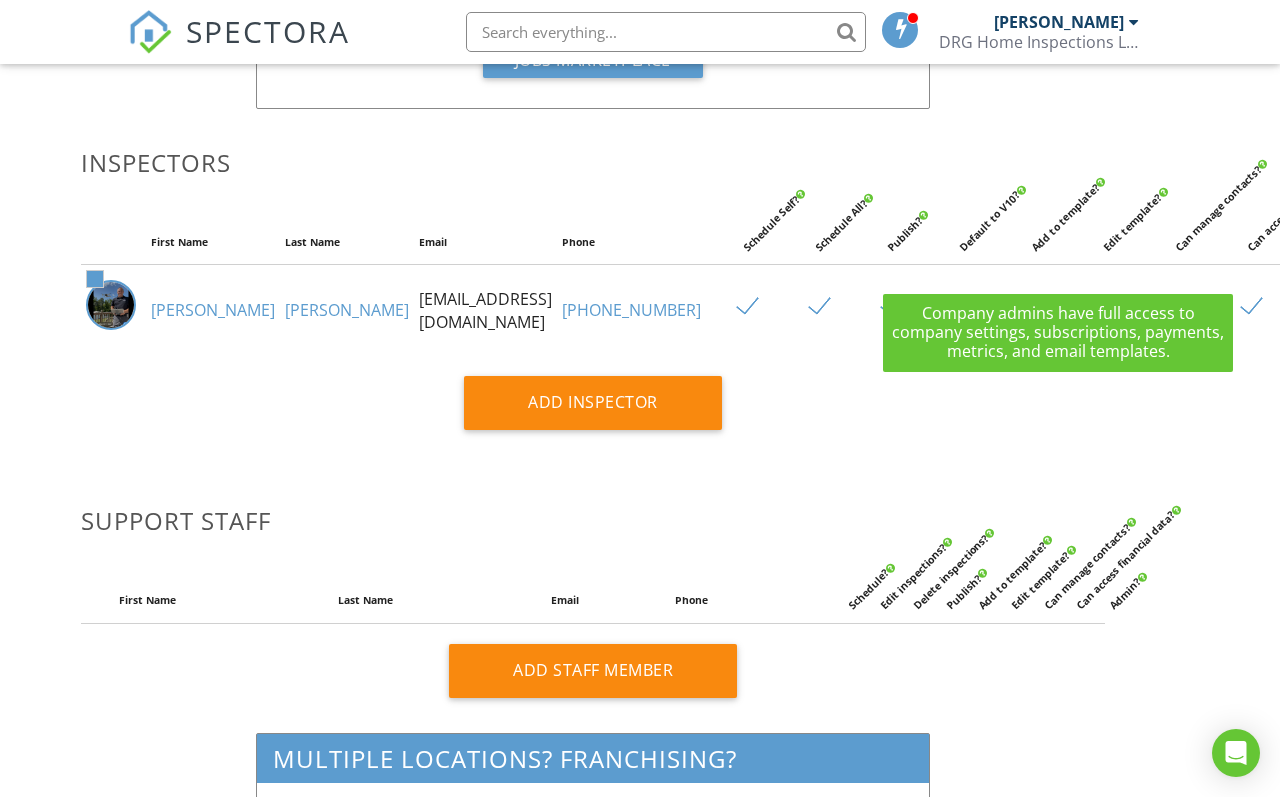 click on "Add Inspector" at bounding box center (593, 410) 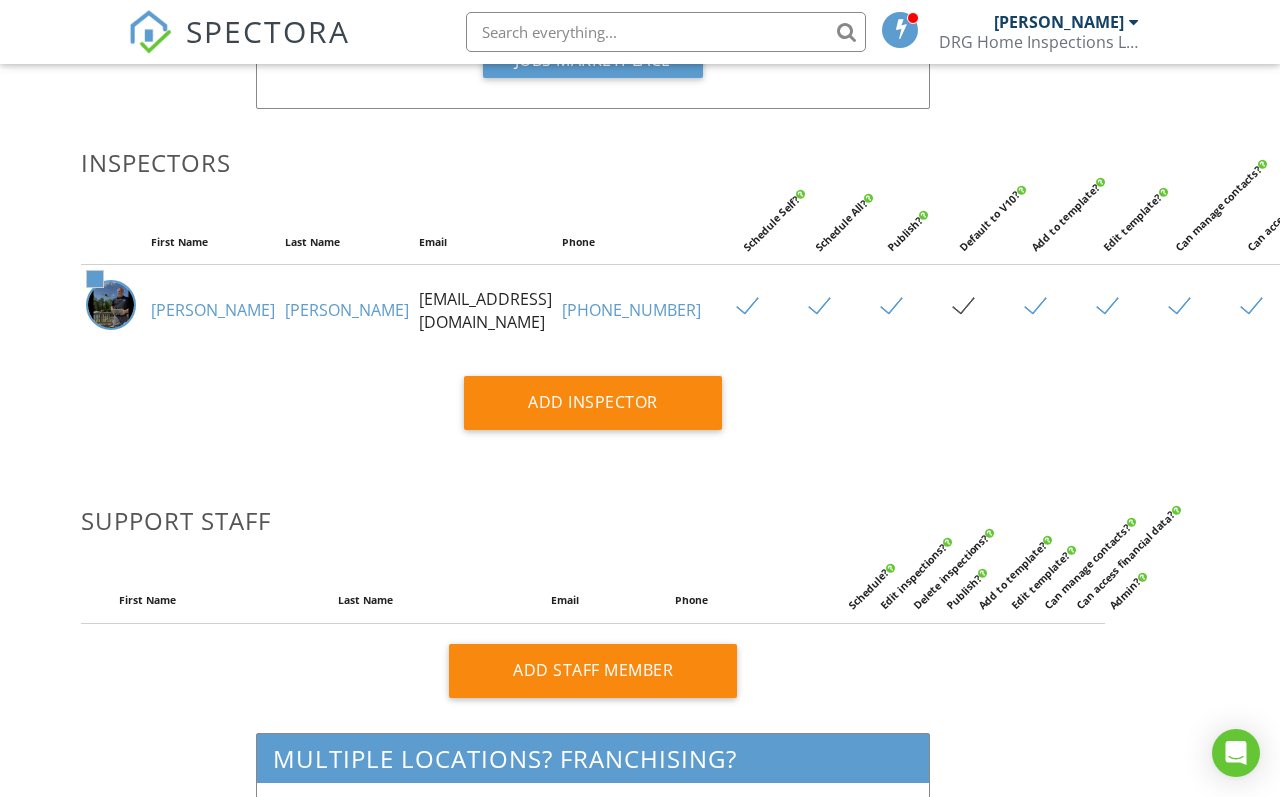 click at bounding box center (1331, 307) 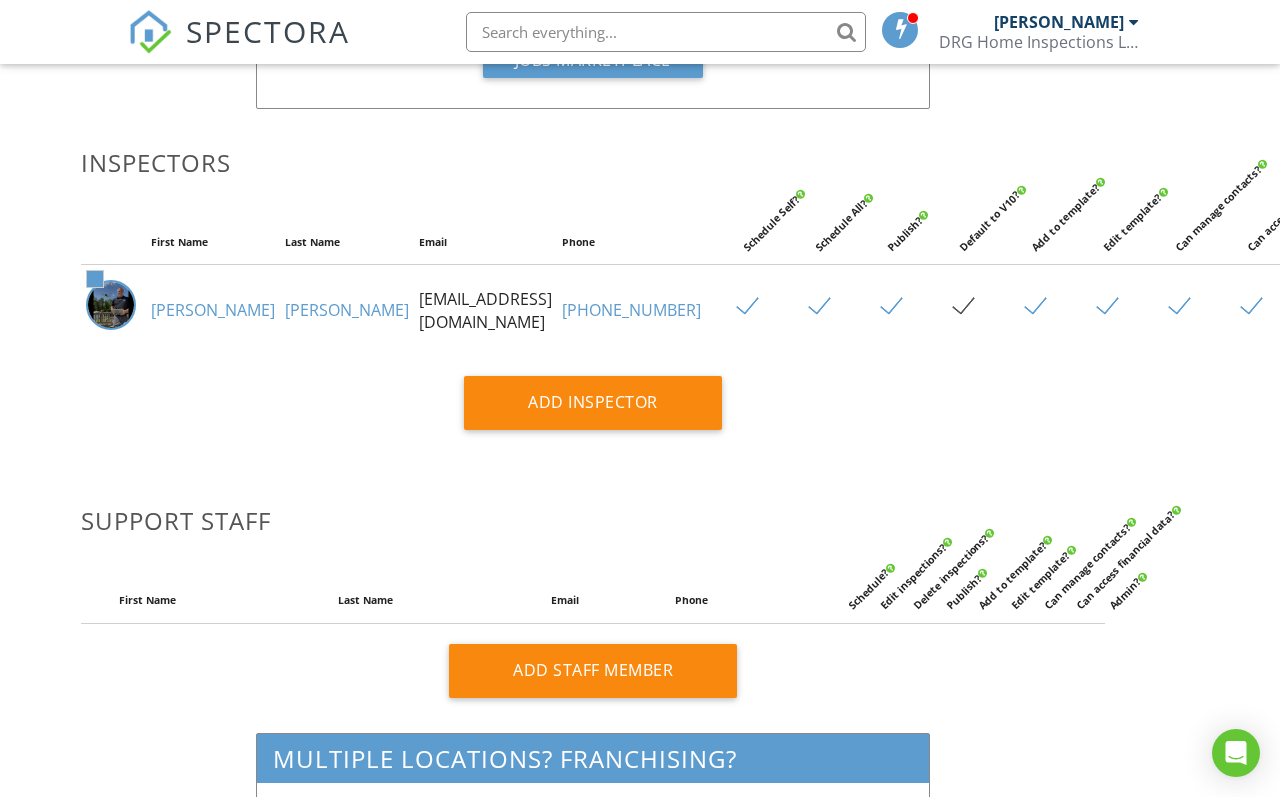 click at bounding box center [1331, 307] 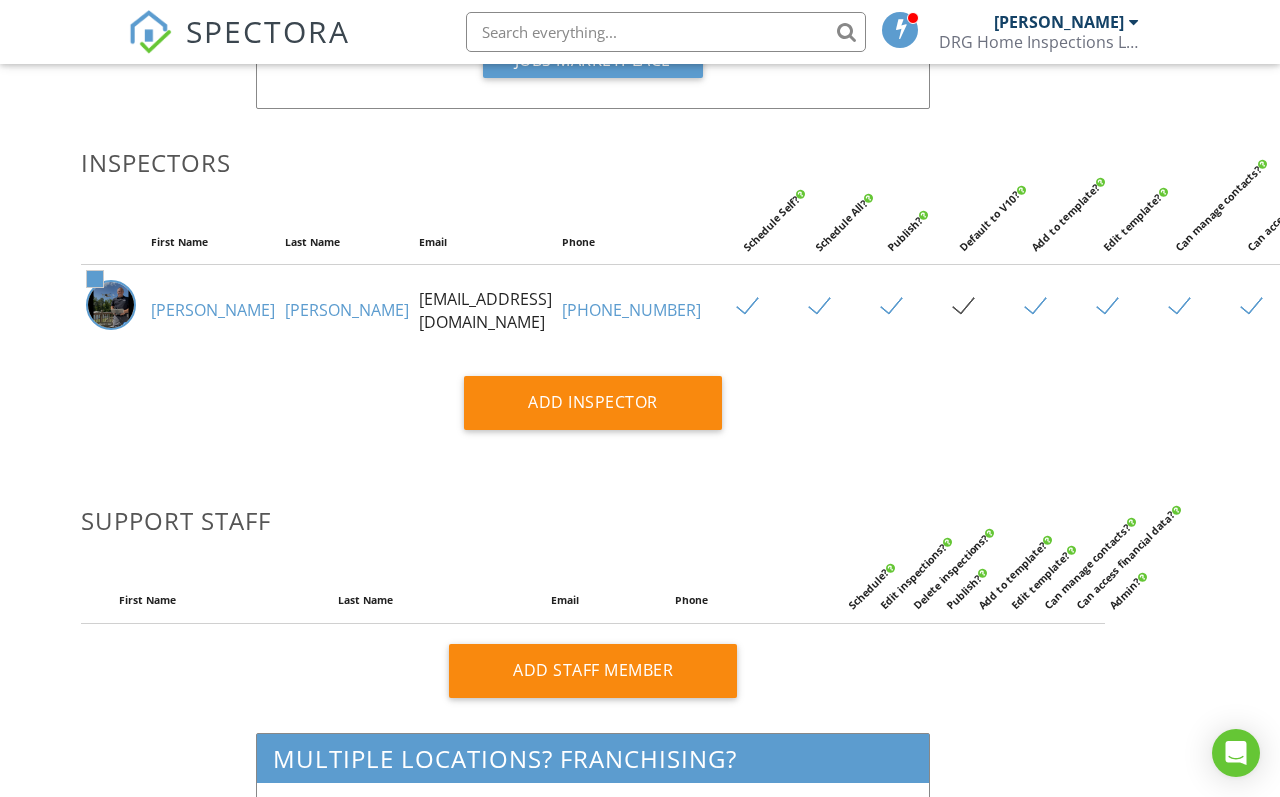 click at bounding box center (1331, 307) 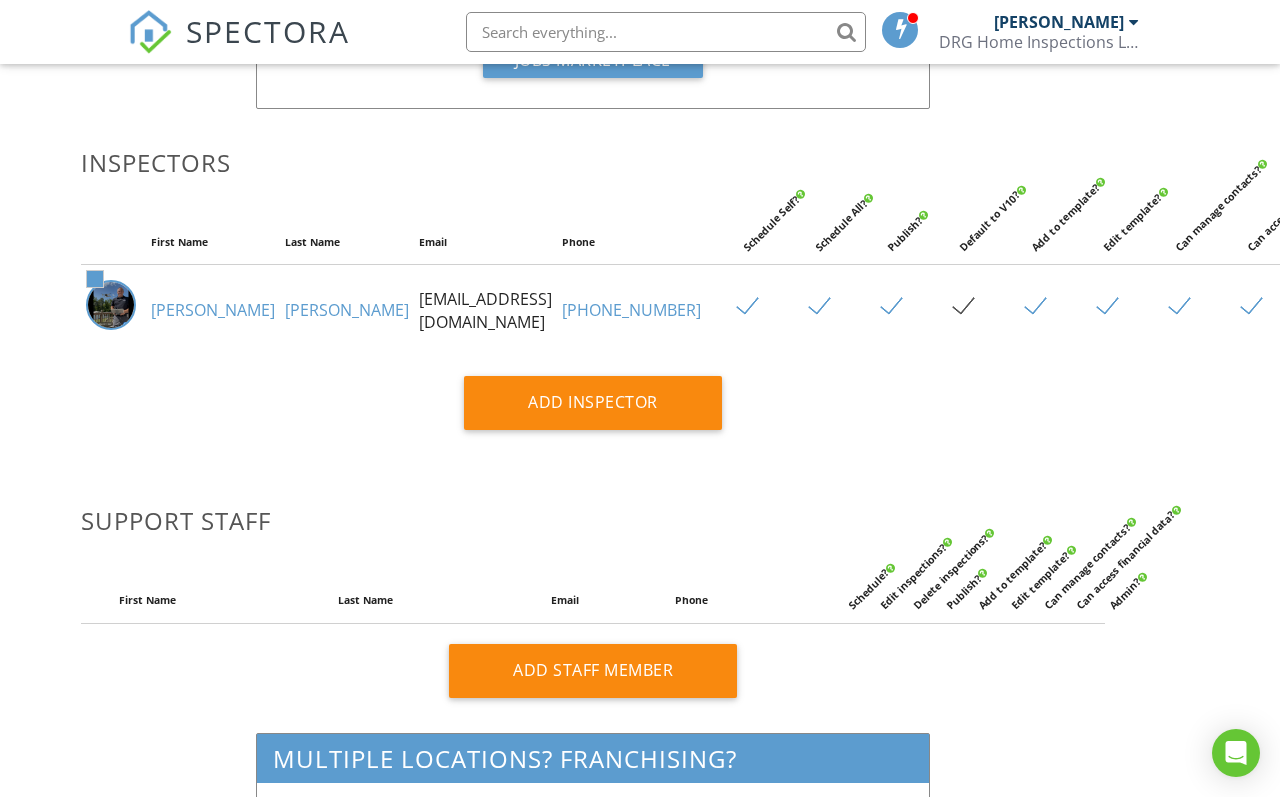 click at bounding box center (971, 307) 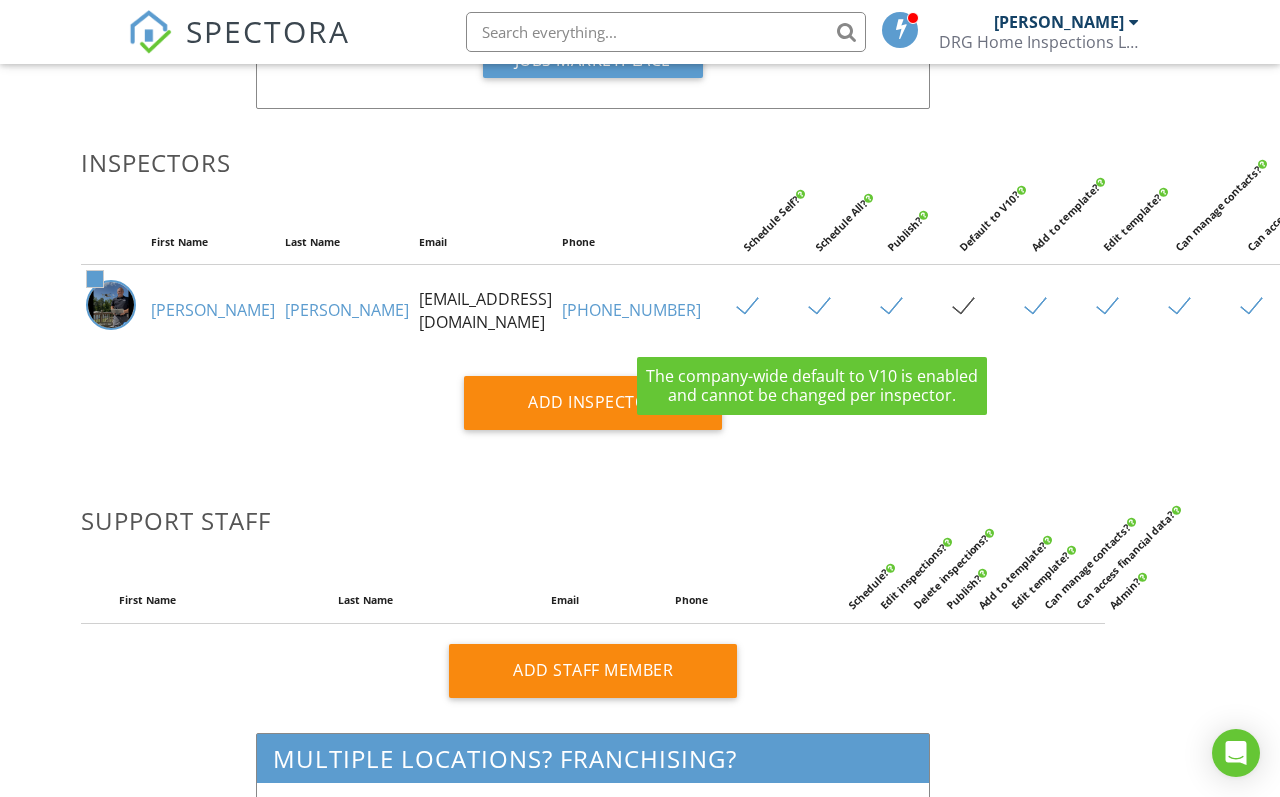click at bounding box center (1246, 310) 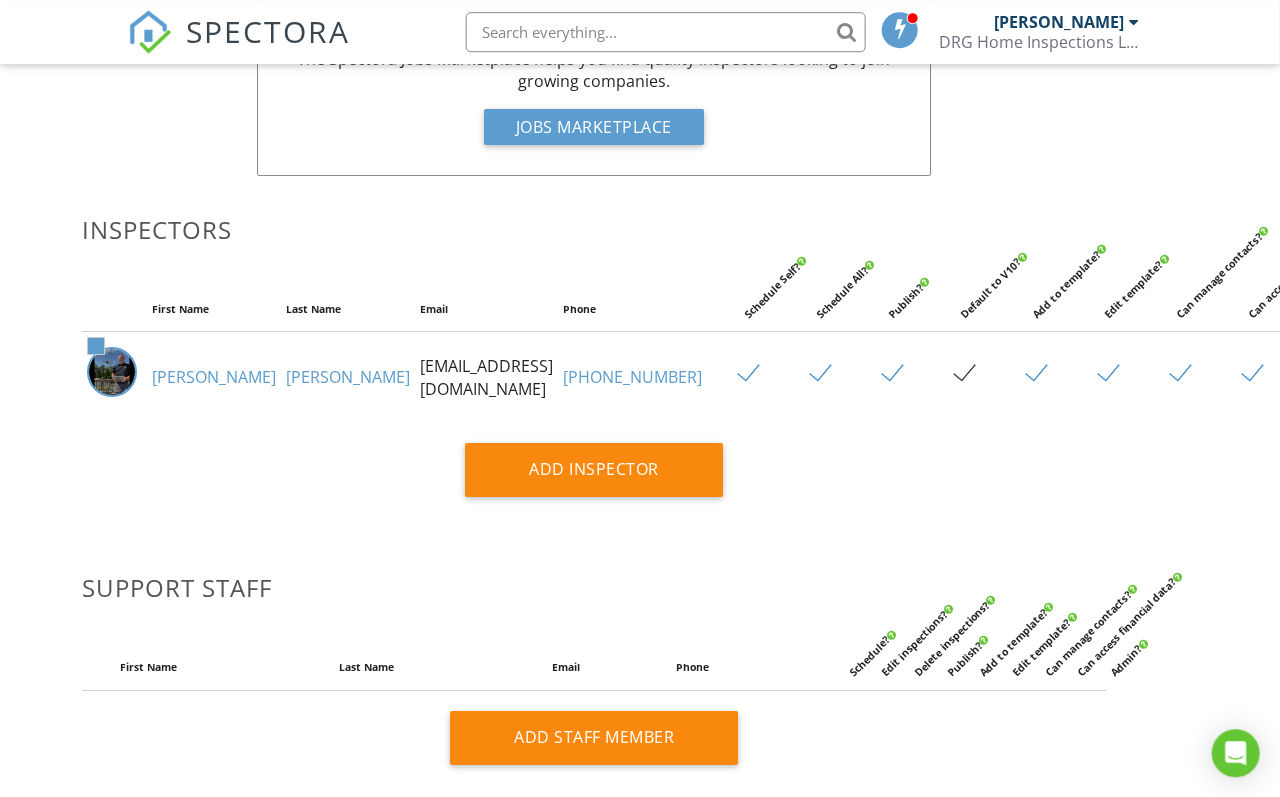 scroll, scrollTop: 282, scrollLeft: 46, axis: both 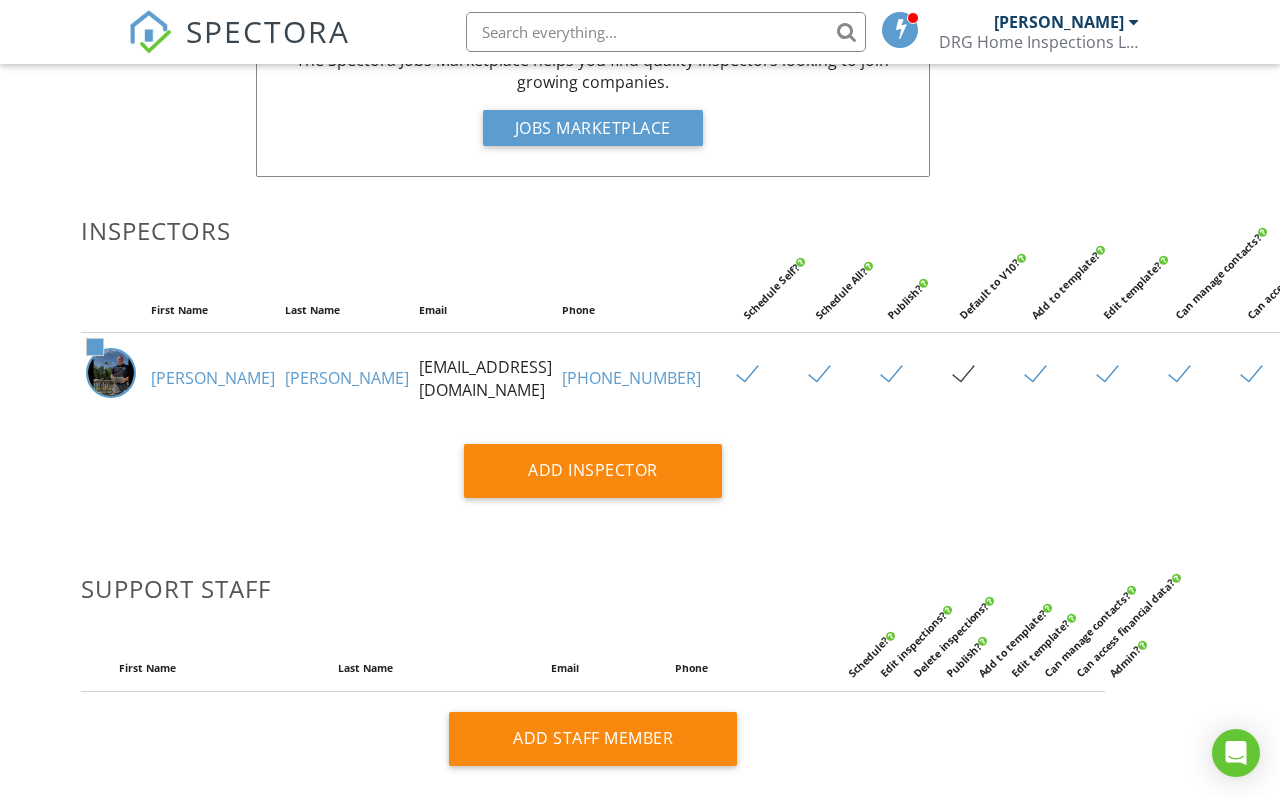 click at bounding box center (95, 347) 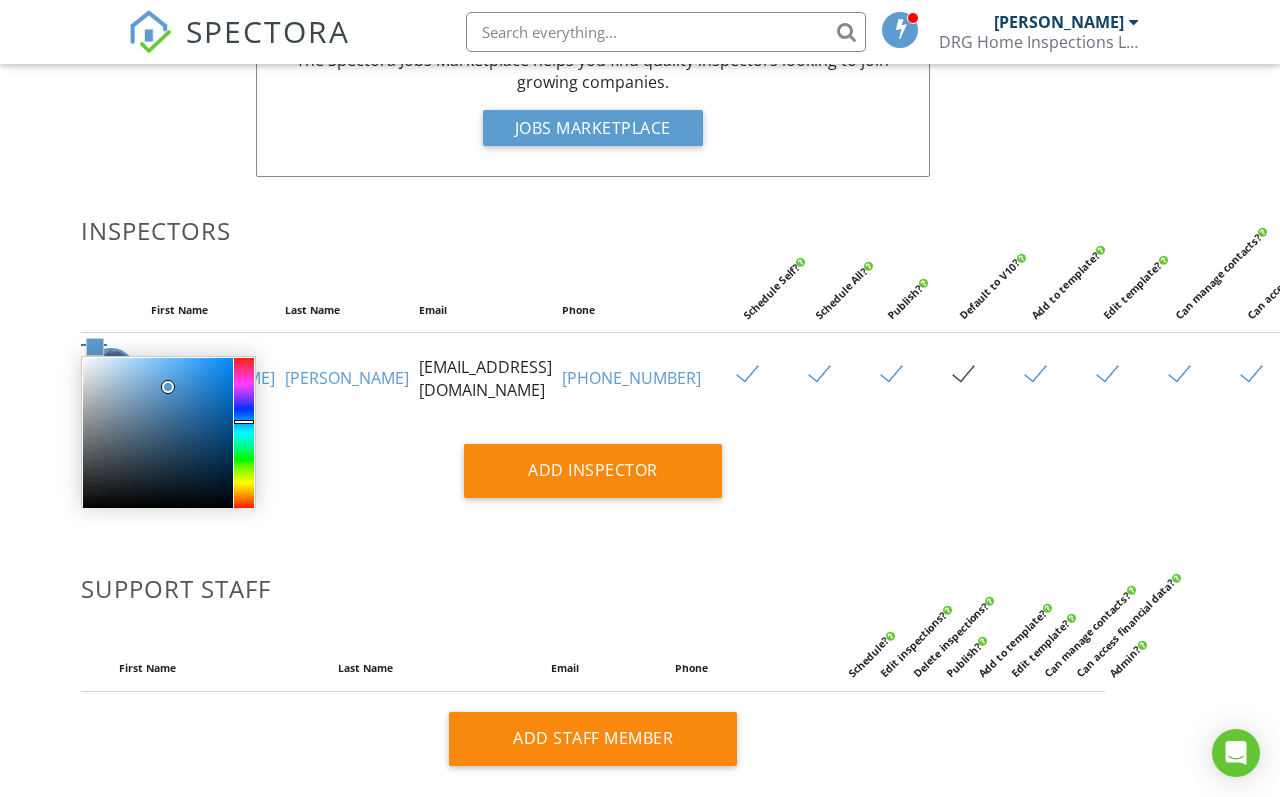 scroll, scrollTop: 282, scrollLeft: 46, axis: both 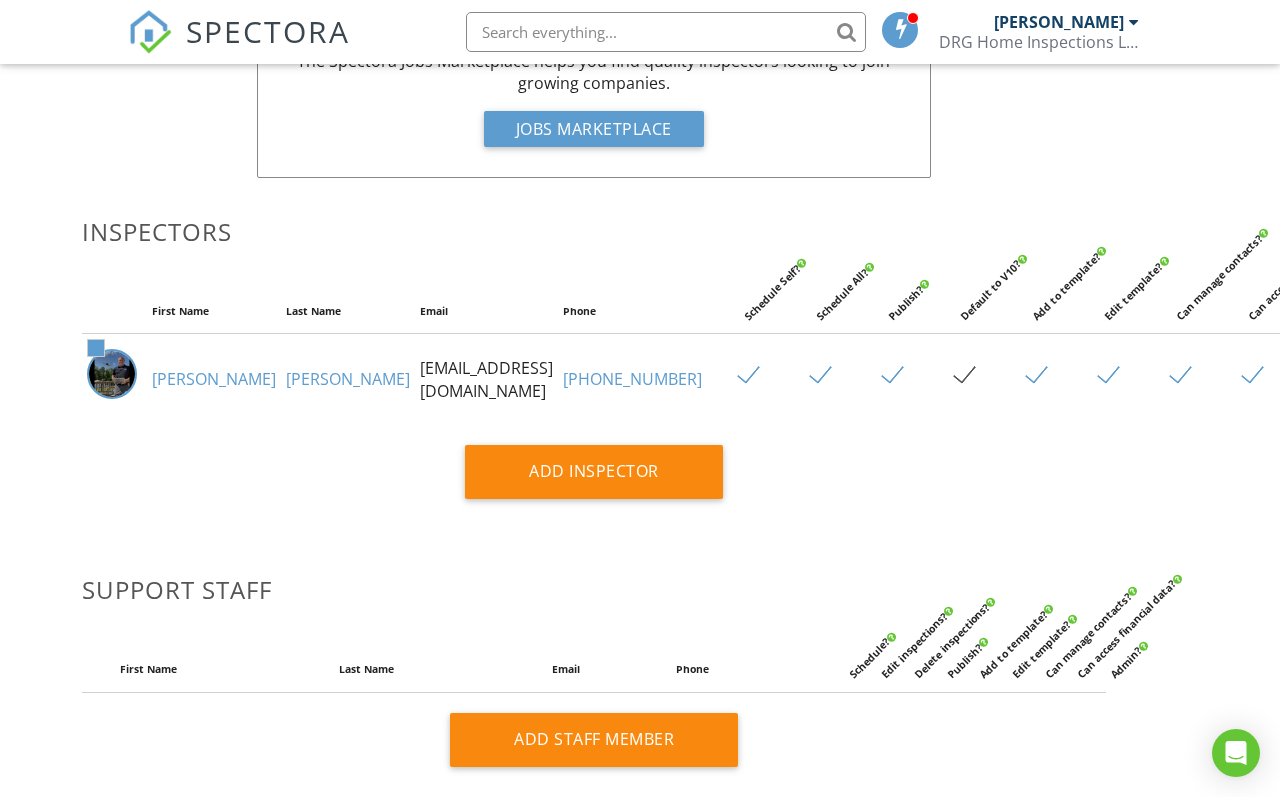 click on "Dashboard
Templates
Payments
Contacts
Metrics
Automations
Payouts
Settings
New Inspection
Calendar
Inspections
Support Center
Team
Subscriptions
Hiring?
The Spectora Jobs Marketplace helps you find quality inspectors looking to join growing companies.
Jobs Marketplace
Inspectors
First Name
Last Name
Email
Phone
Schedule Self?
Schedule All?
Publish?
Default to V10?
Add to template?
Edit template?
Can manage contacts?
Can access financial data?
Admin?
#5c9ccf
Daniel
Gebo
drghomeinspection@gmail.com
434-517-1067
Add Inspector
Support Staff" at bounding box center [594, 464] 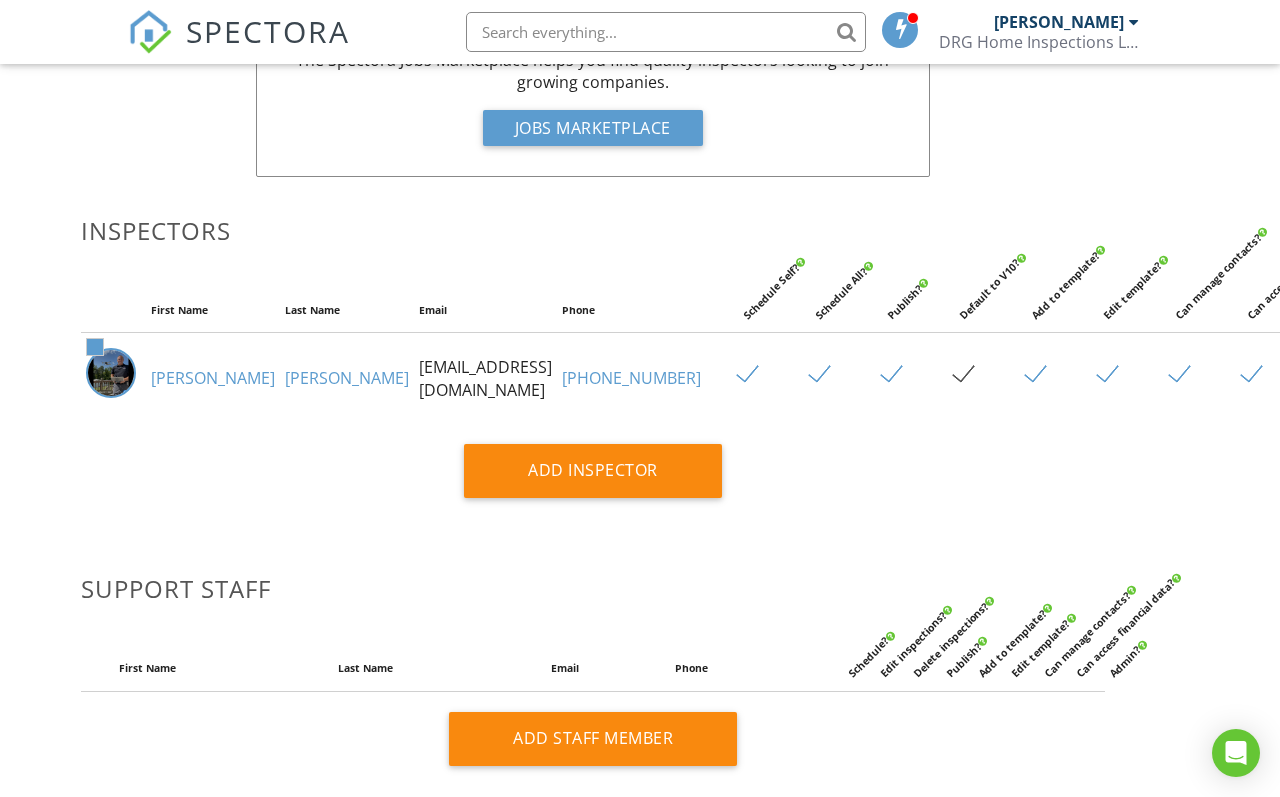 click at bounding box center (95, 347) 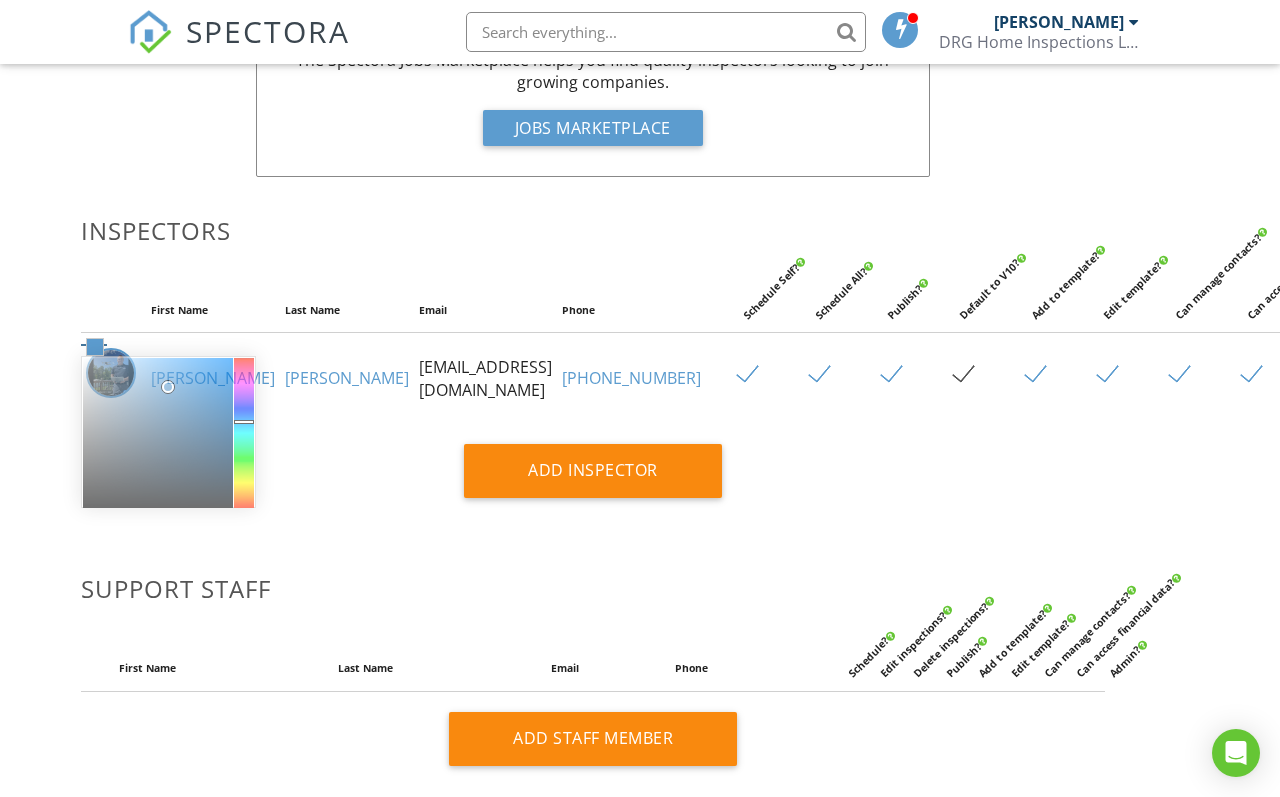 scroll, scrollTop: 282, scrollLeft: 46, axis: both 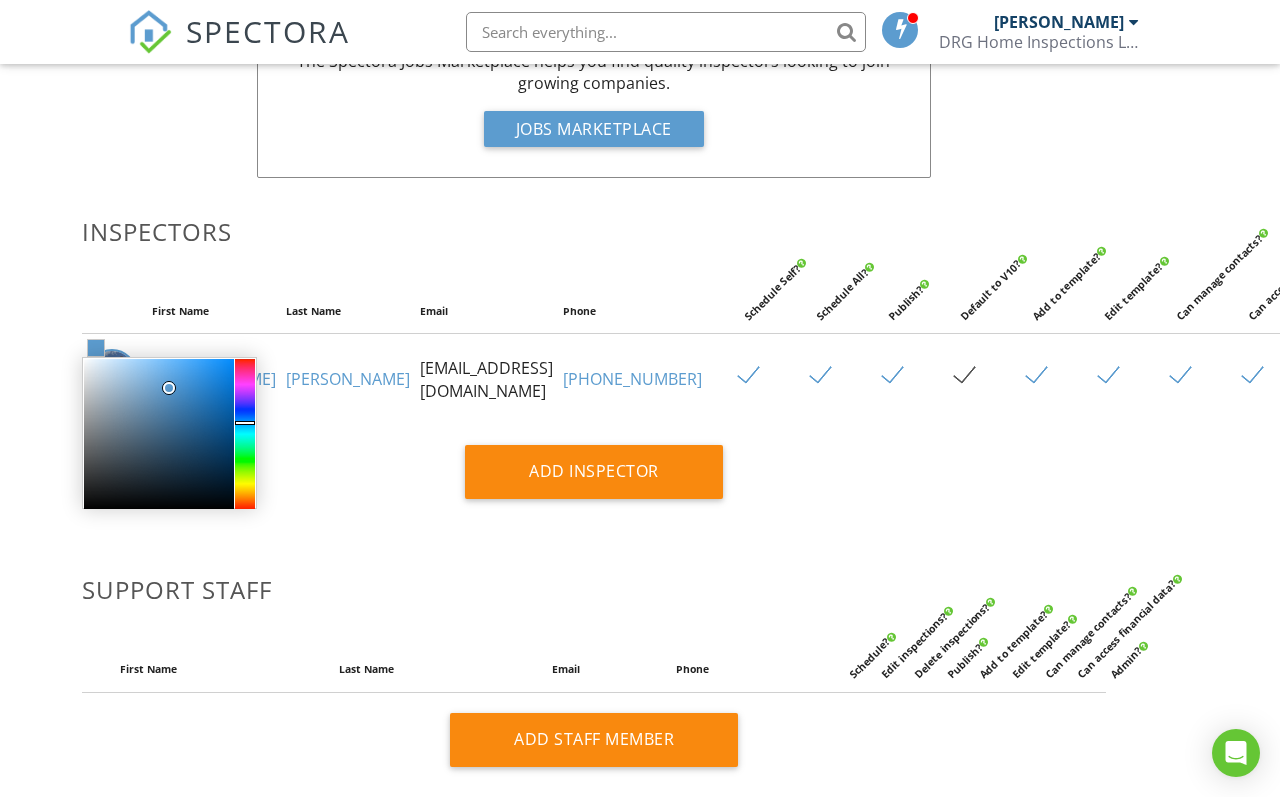 click on "Dashboard
Templates
Payments
Contacts
Metrics
Automations
Payouts
Settings
New Inspection
Calendar
Inspections
Support Center
Team
Subscriptions
Hiring?
The Spectora Jobs Marketplace helps you find quality inspectors looking to join growing companies.
Jobs Marketplace
Inspectors
First Name
Last Name
Email
Phone
Schedule Self?
Schedule All?
Publish?
Default to V10?
Add to template?
Edit template?
Can manage contacts?
Can access financial data?
Admin?
#5c9ccf
Daniel
Gebo
drghomeinspection@gmail.com
434-517-1067
Add Inspector
Support Staff" at bounding box center (594, 464) 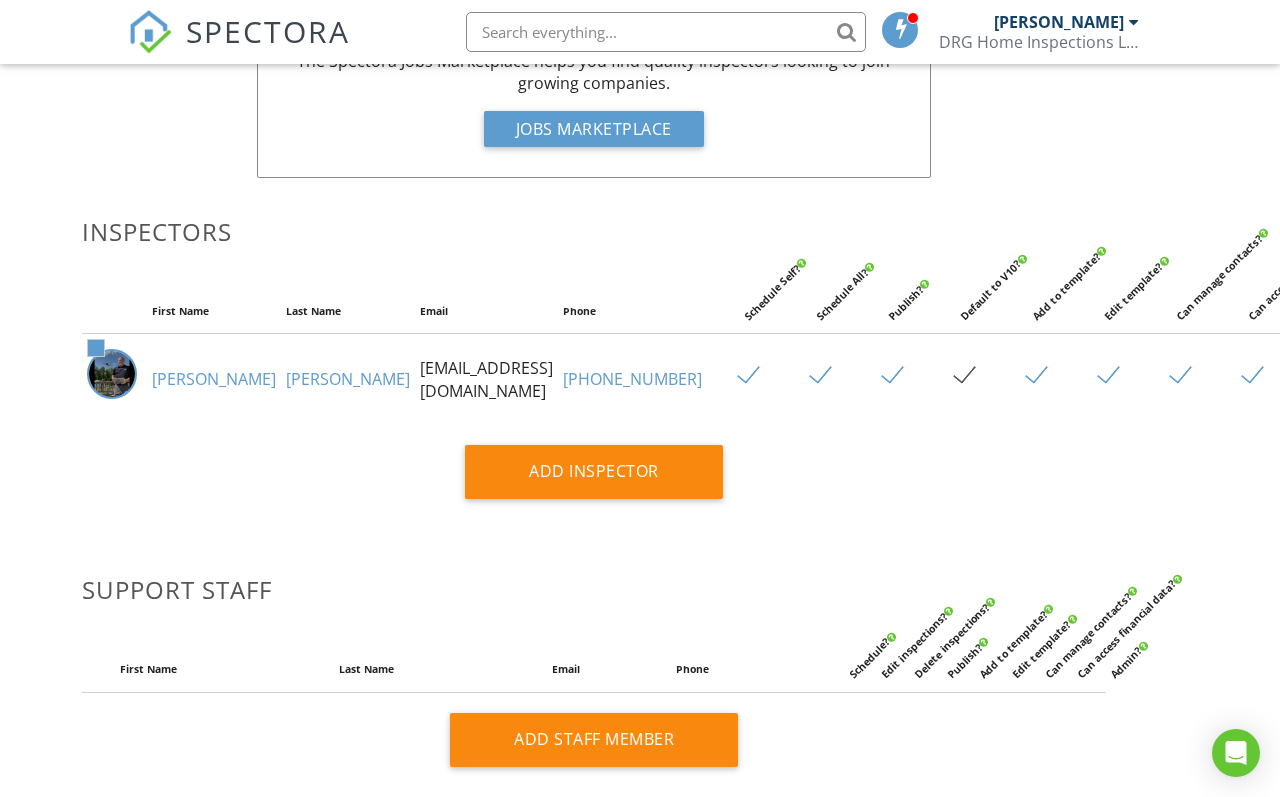 scroll, scrollTop: 283, scrollLeft: 47, axis: both 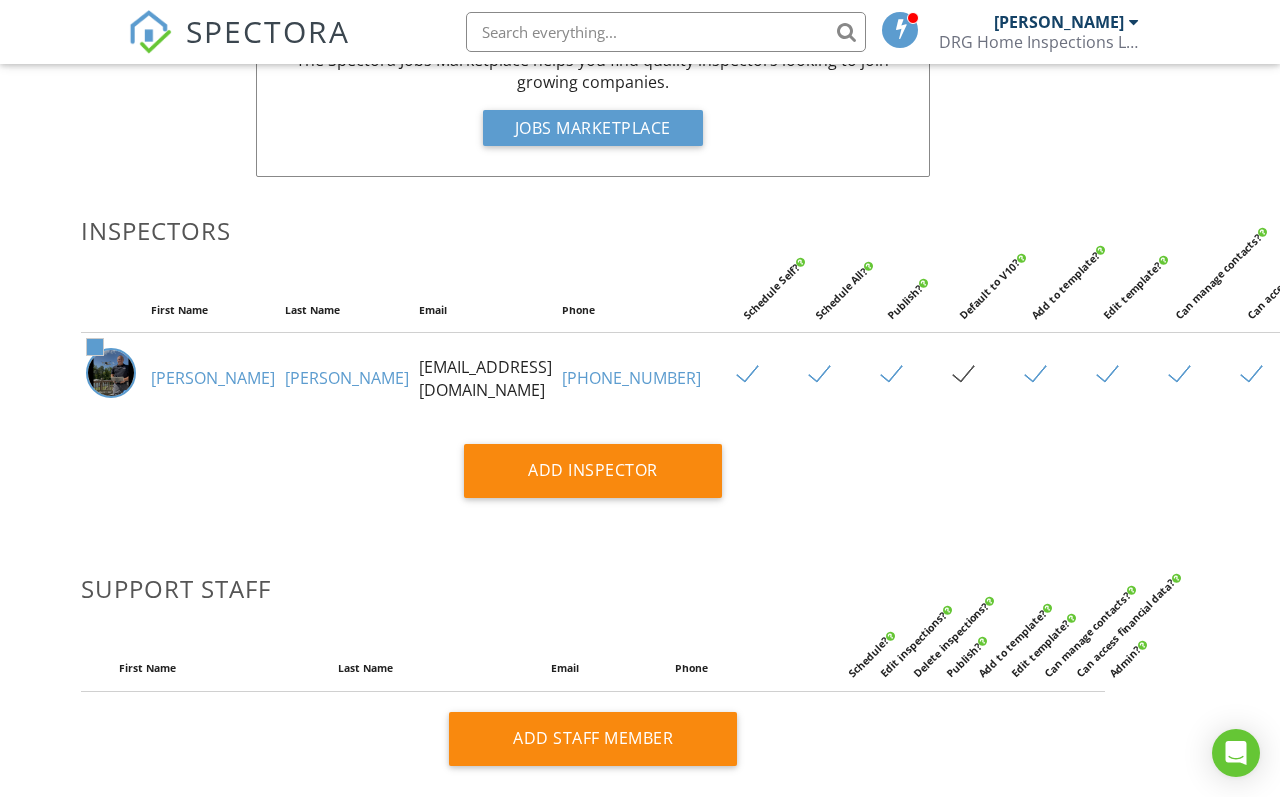 click on "Daniel" at bounding box center (213, 378) 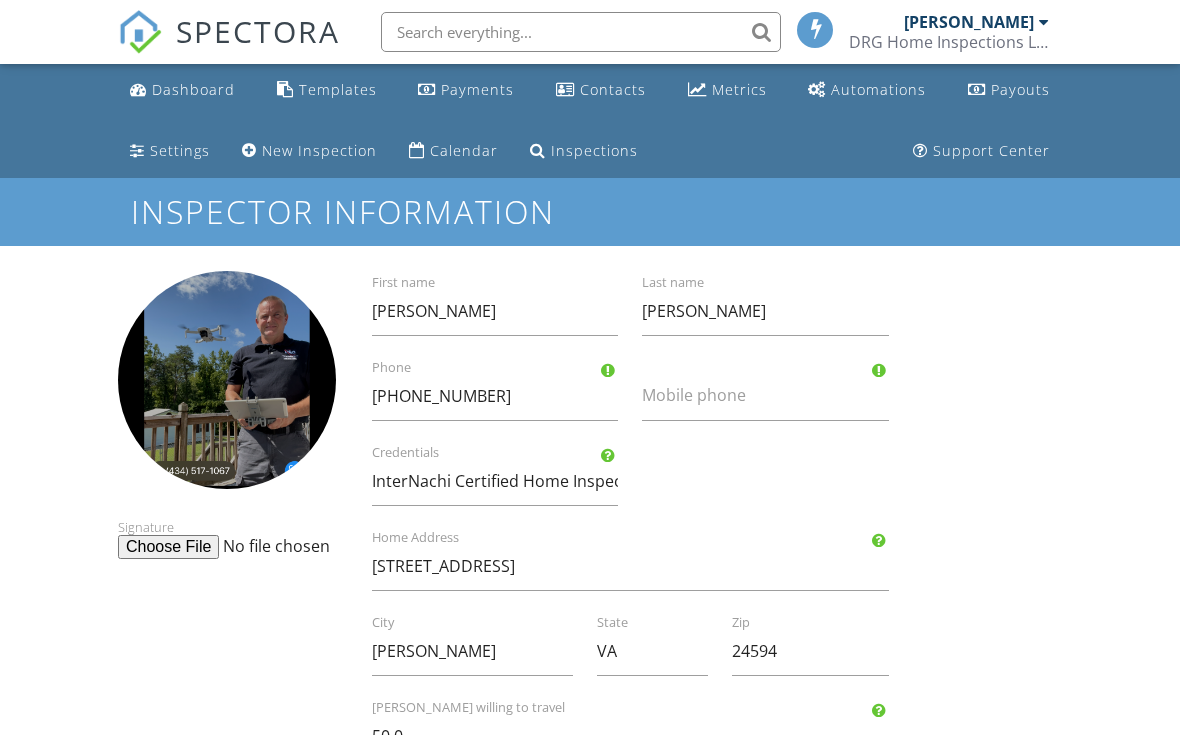 scroll, scrollTop: 0, scrollLeft: 0, axis: both 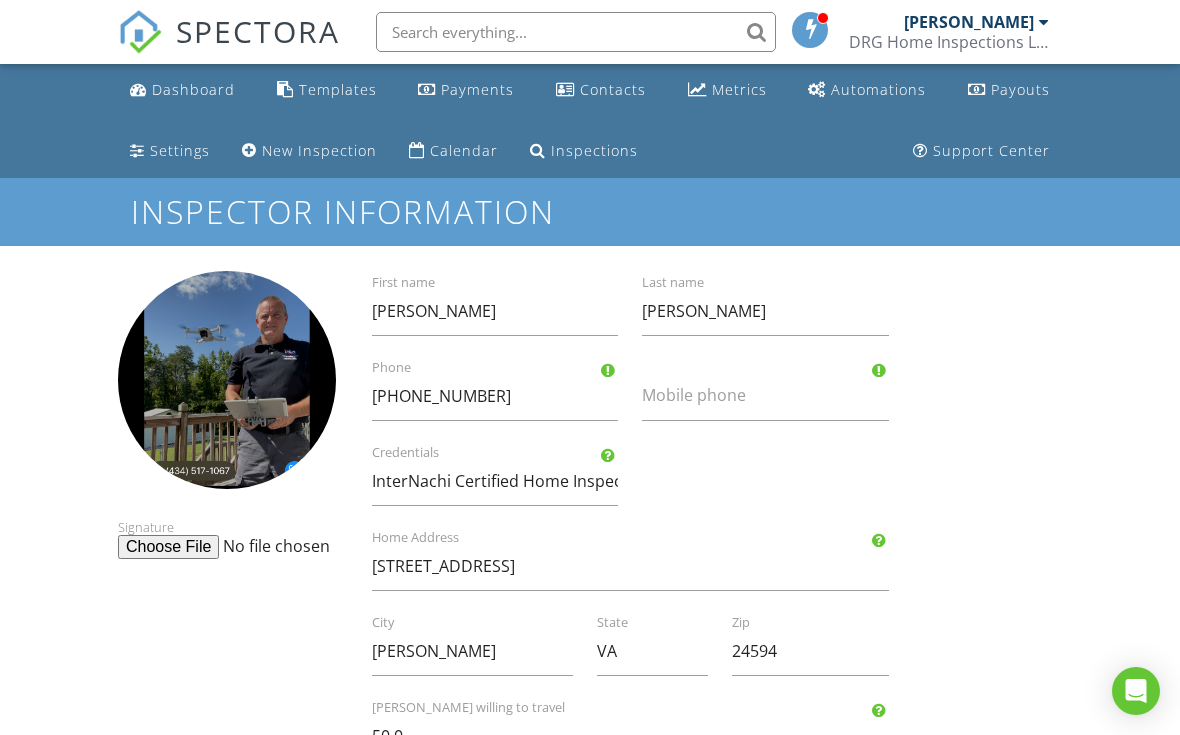 click on "[PERSON_NAME]" at bounding box center [969, 22] 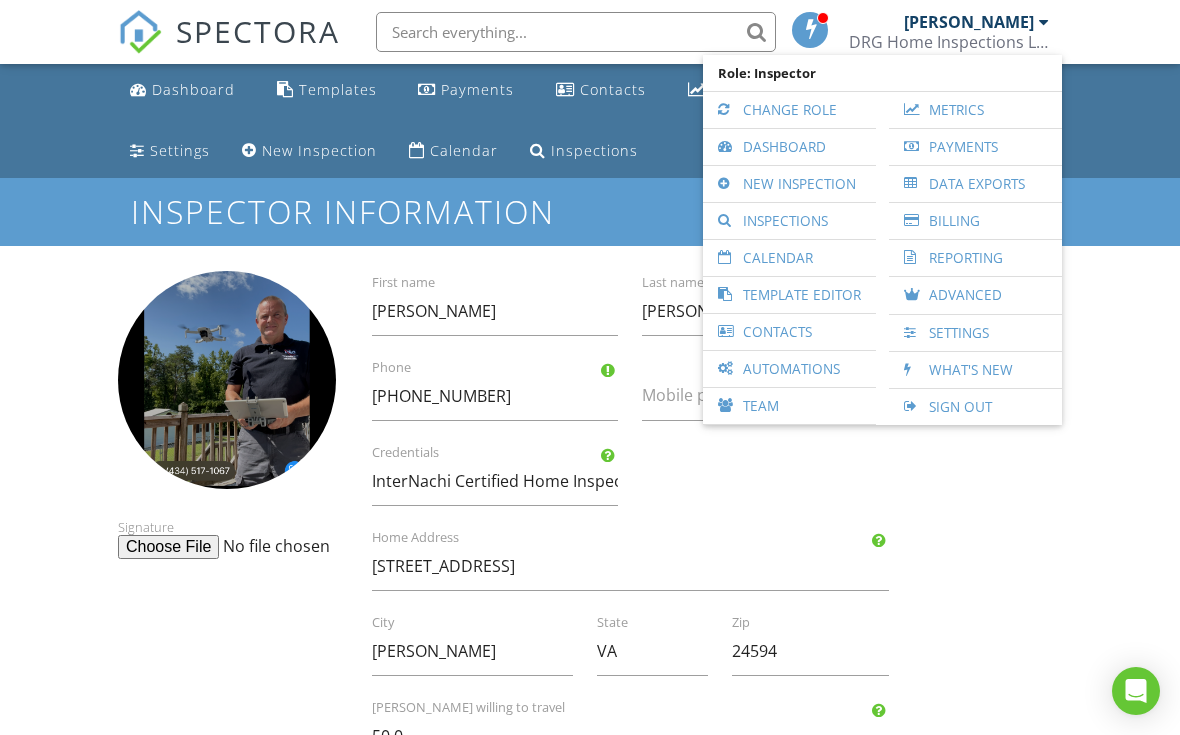 click on "Change Role" at bounding box center [789, 110] 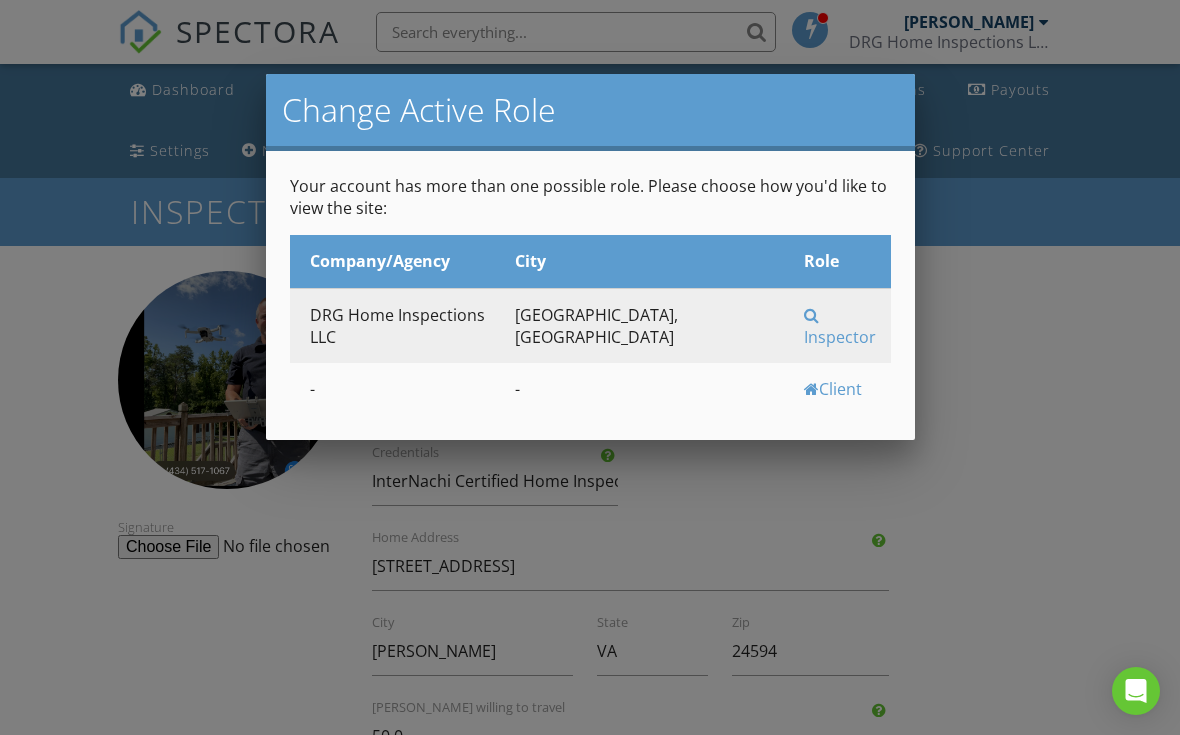click at bounding box center [590, 359] 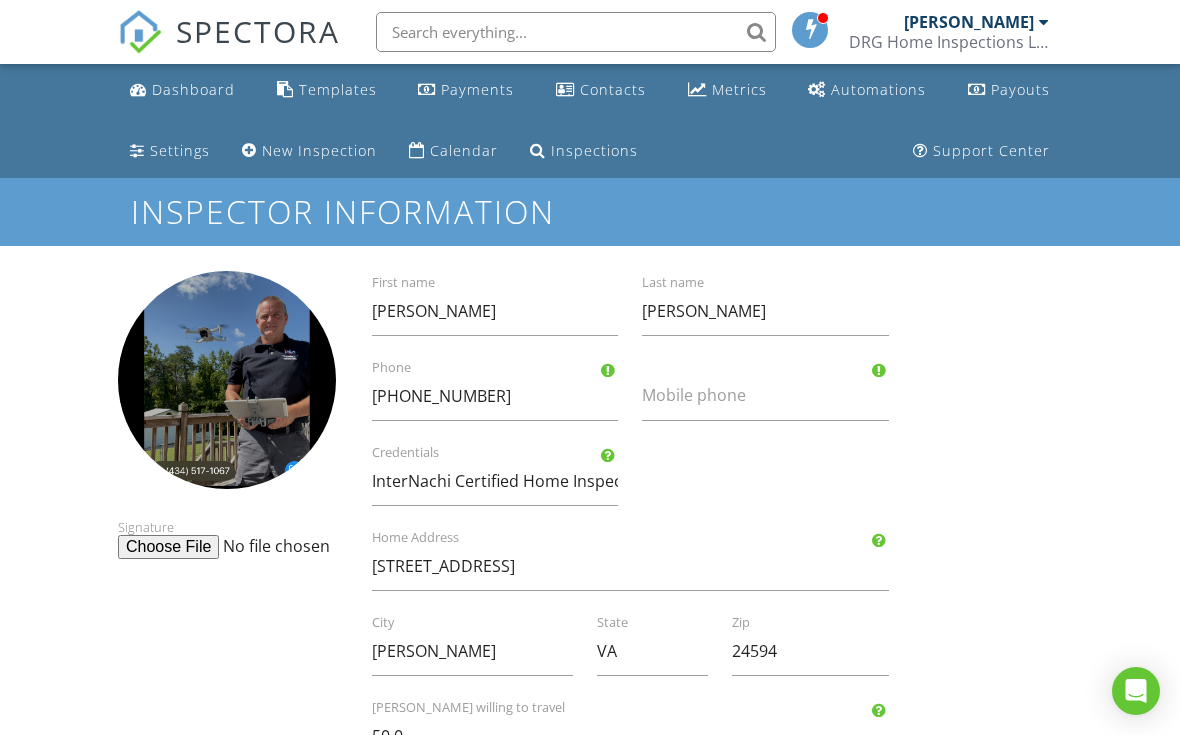 click on "[PERSON_NAME]" at bounding box center [969, 22] 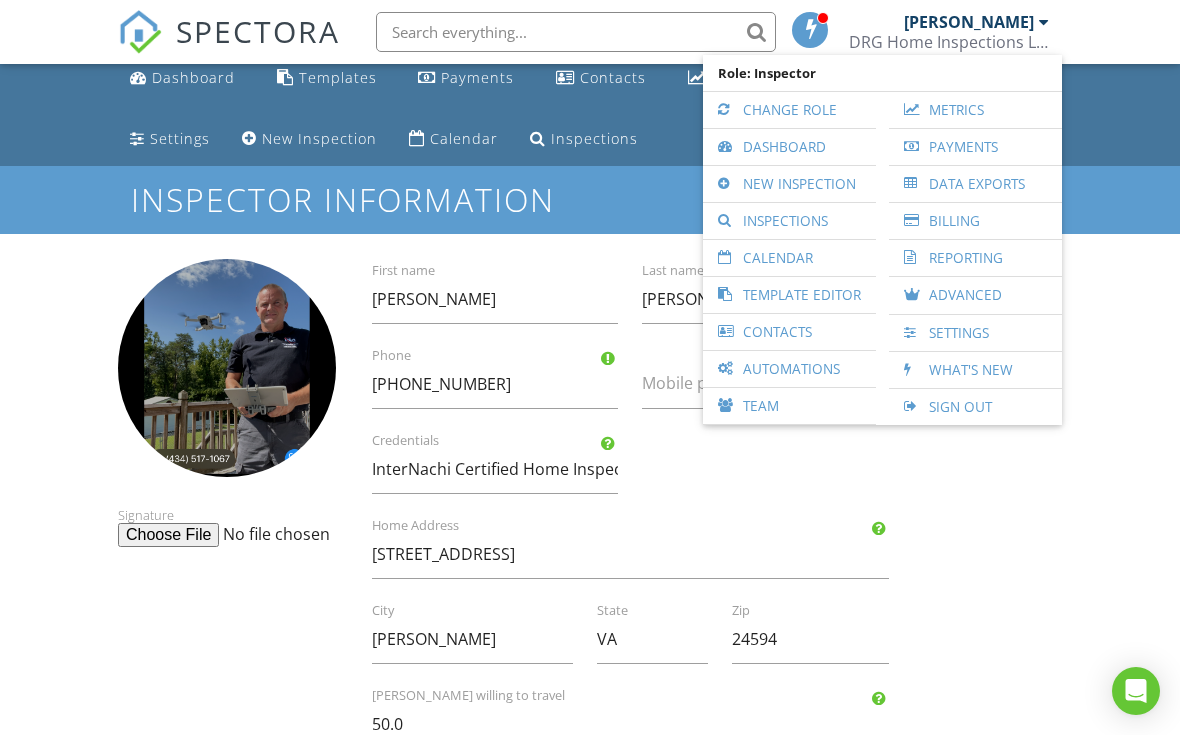 scroll, scrollTop: 17, scrollLeft: 0, axis: vertical 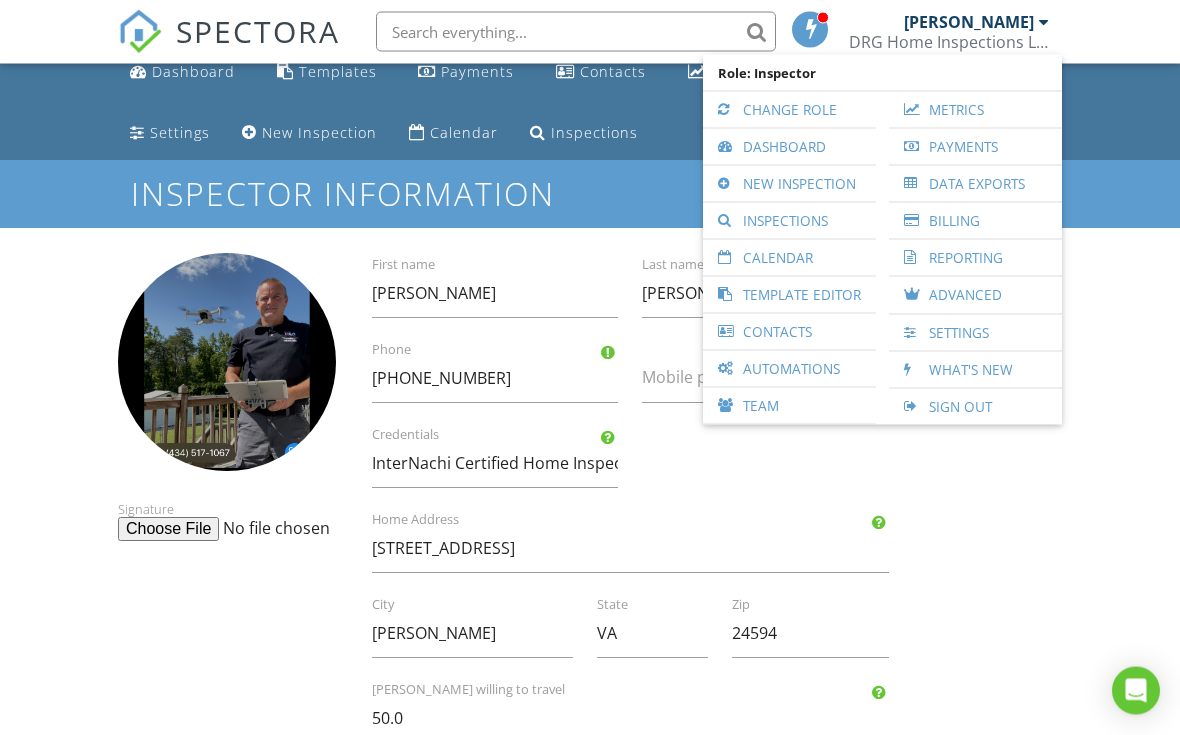 click on "Team" at bounding box center (789, 406) 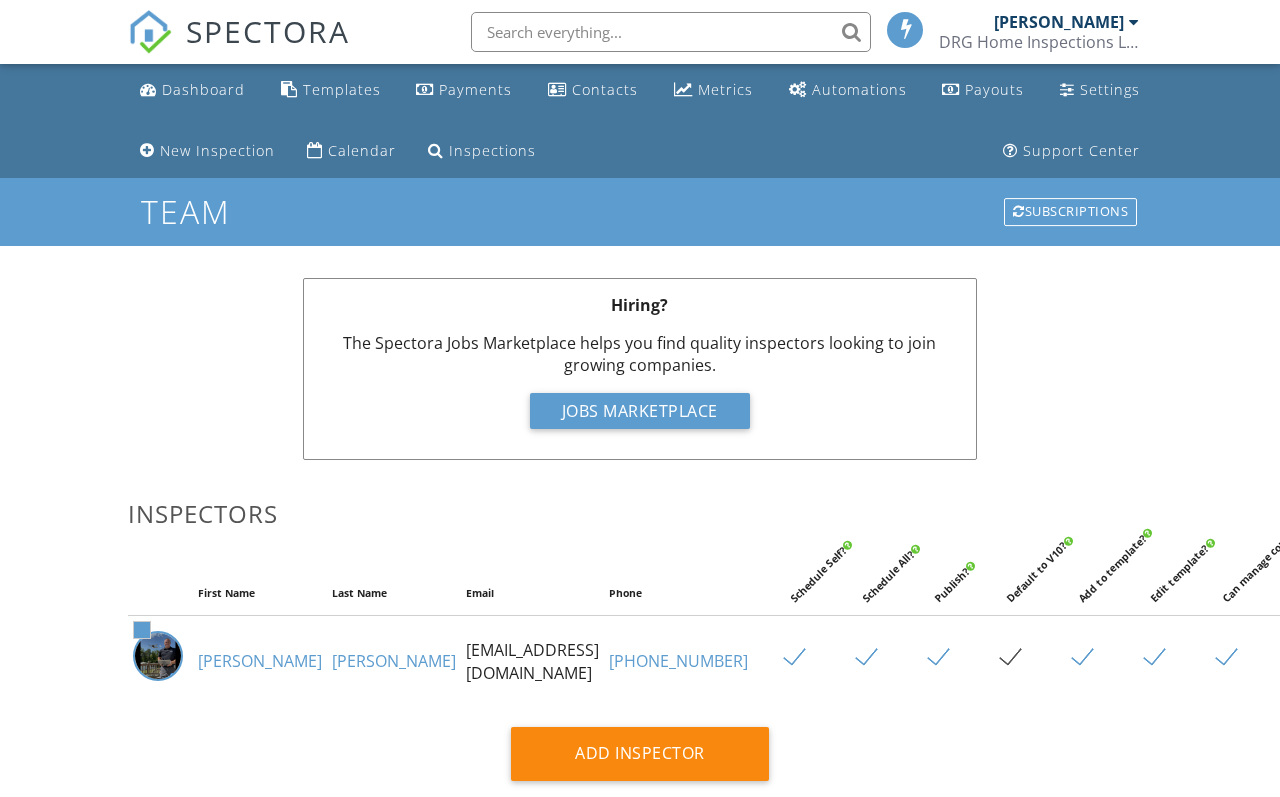 scroll, scrollTop: 7, scrollLeft: 0, axis: vertical 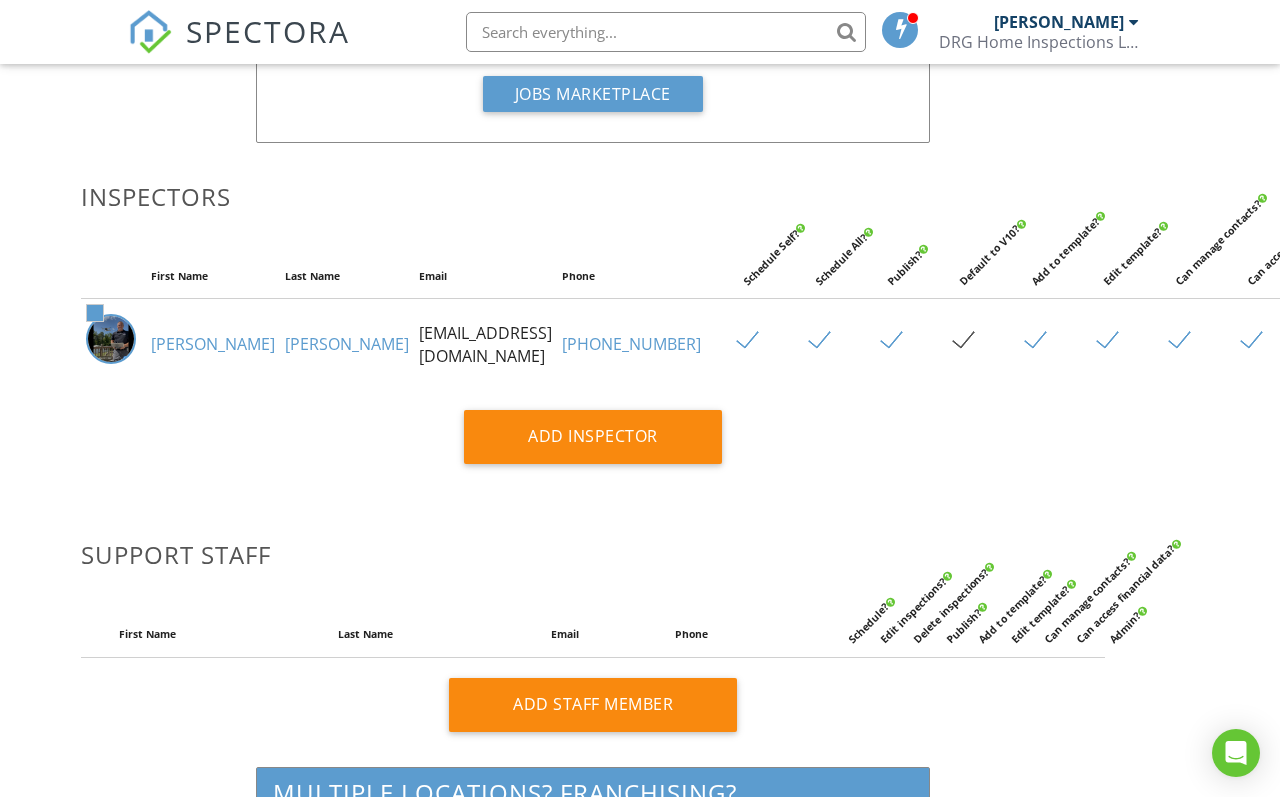 click at bounding box center (1351, 252) 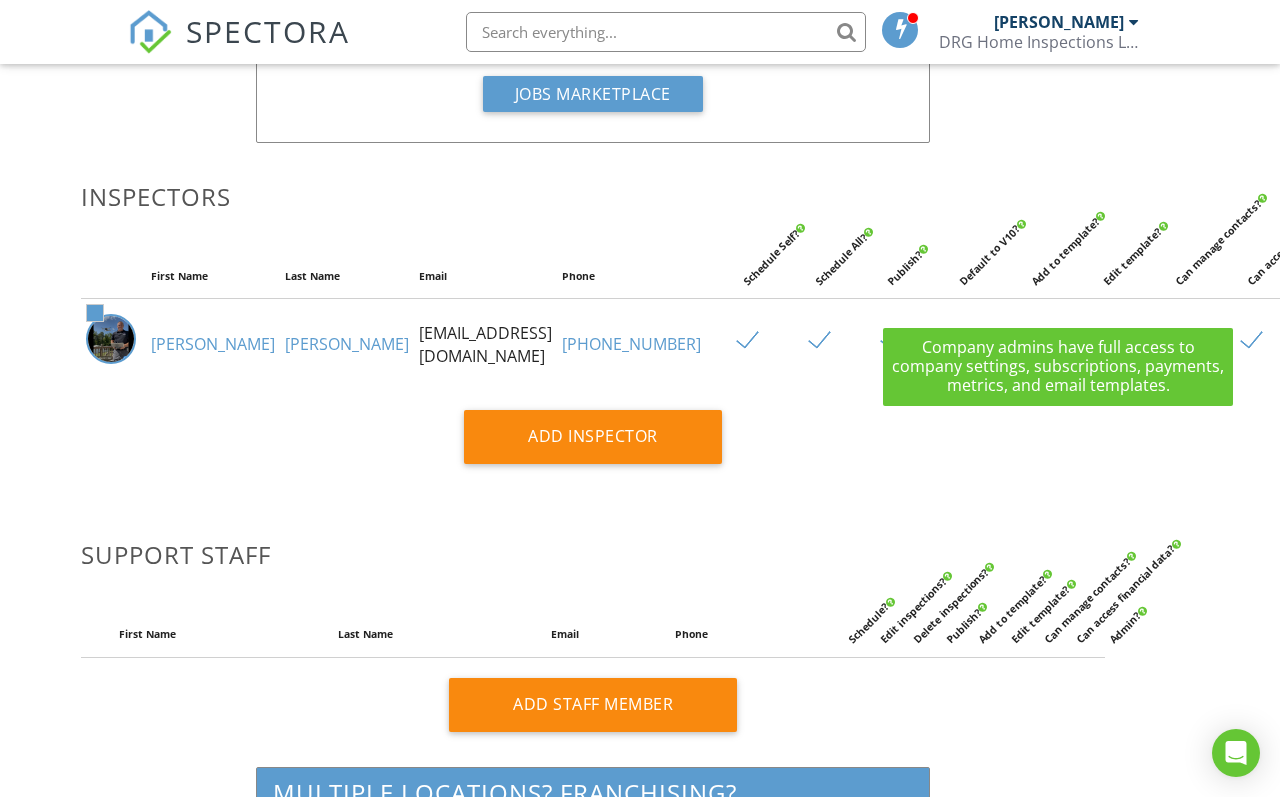 click on "Add Inspector" at bounding box center (593, 444) 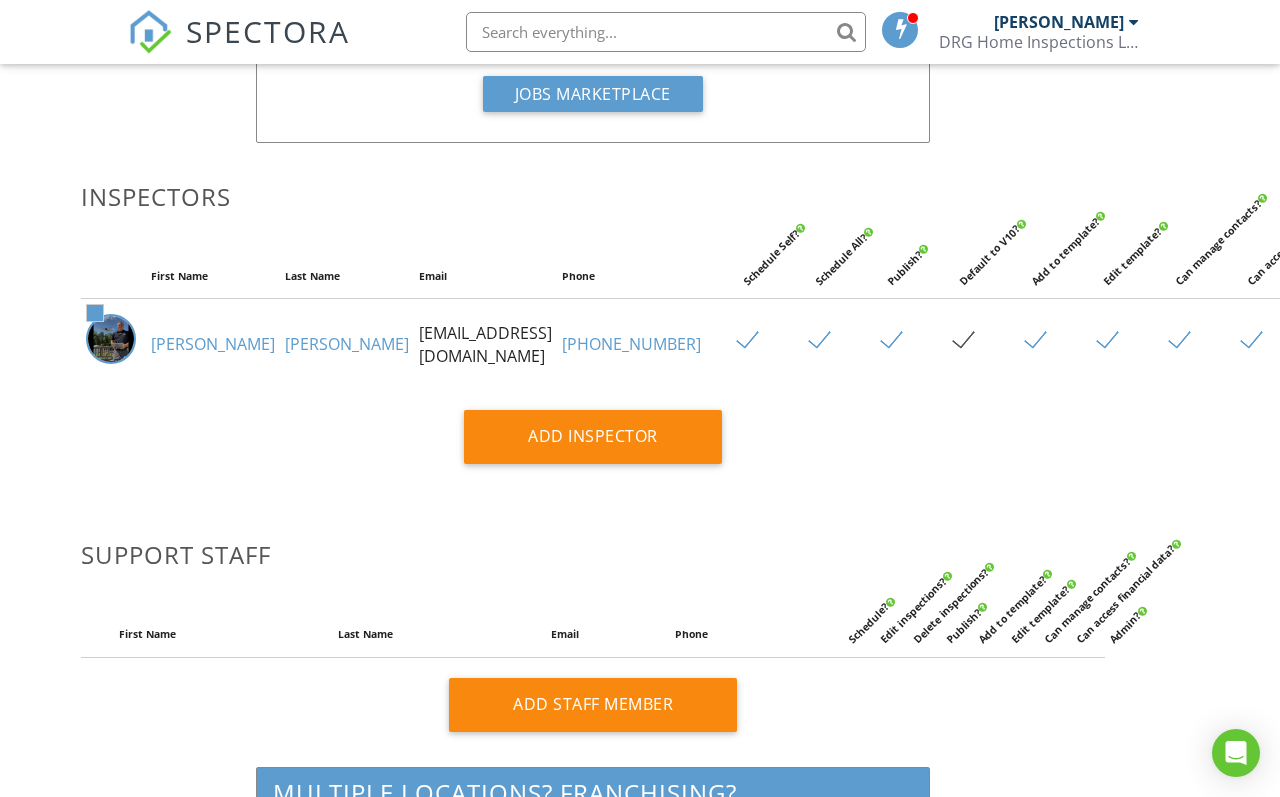 click at bounding box center (1331, 341) 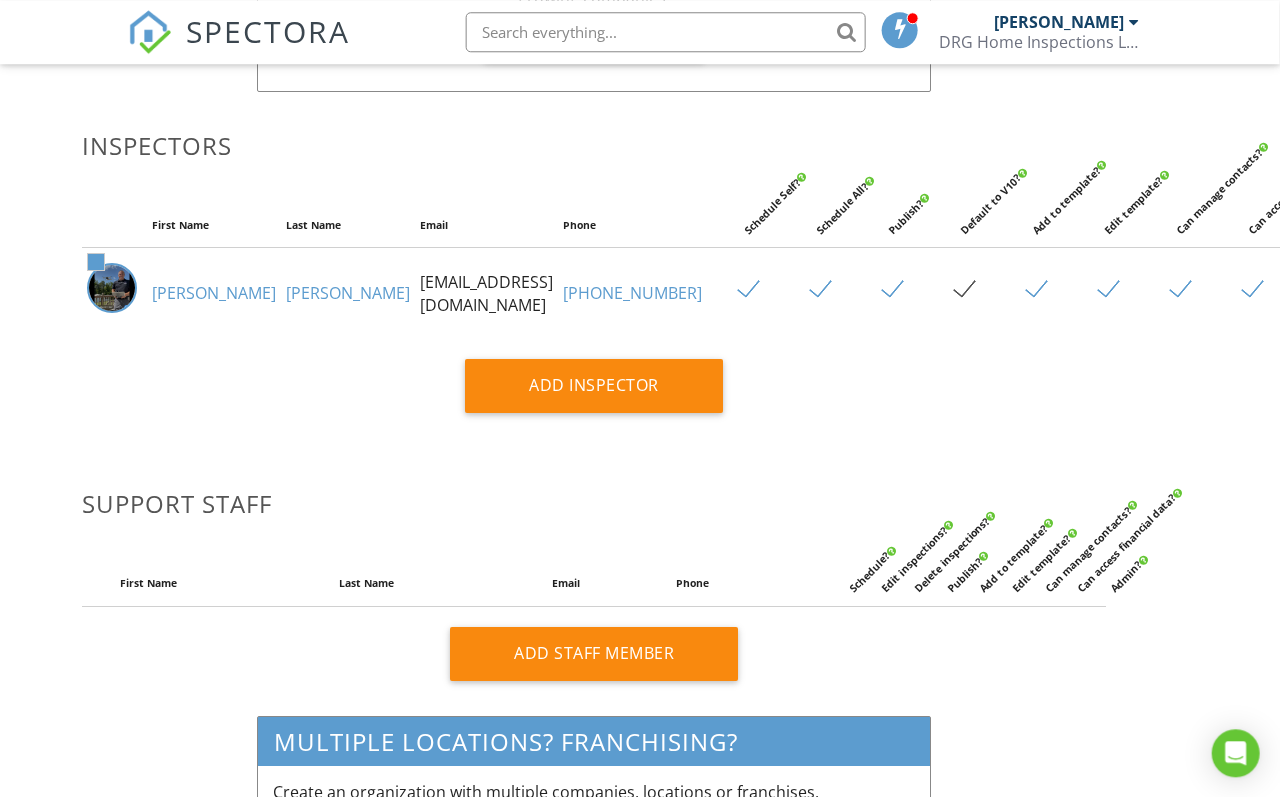 scroll, scrollTop: 368, scrollLeft: 47, axis: both 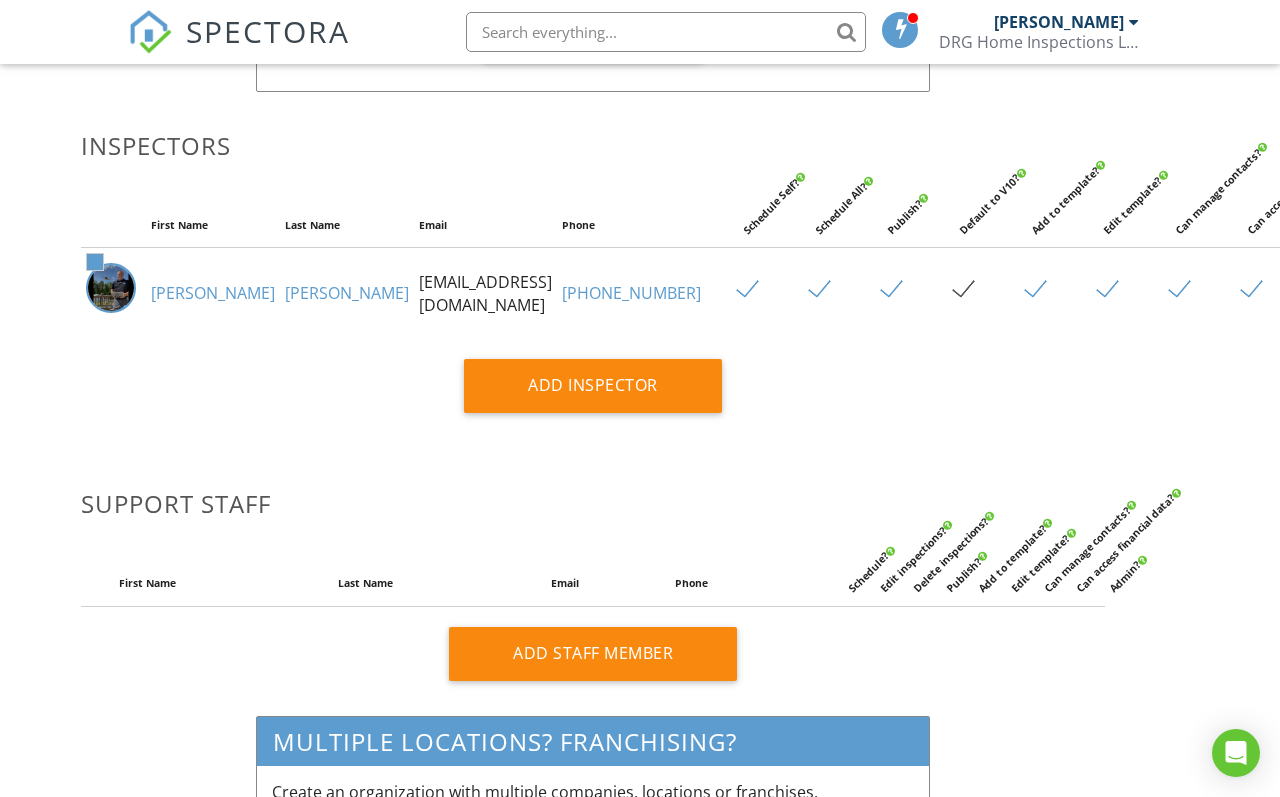 click at bounding box center (755, 290) 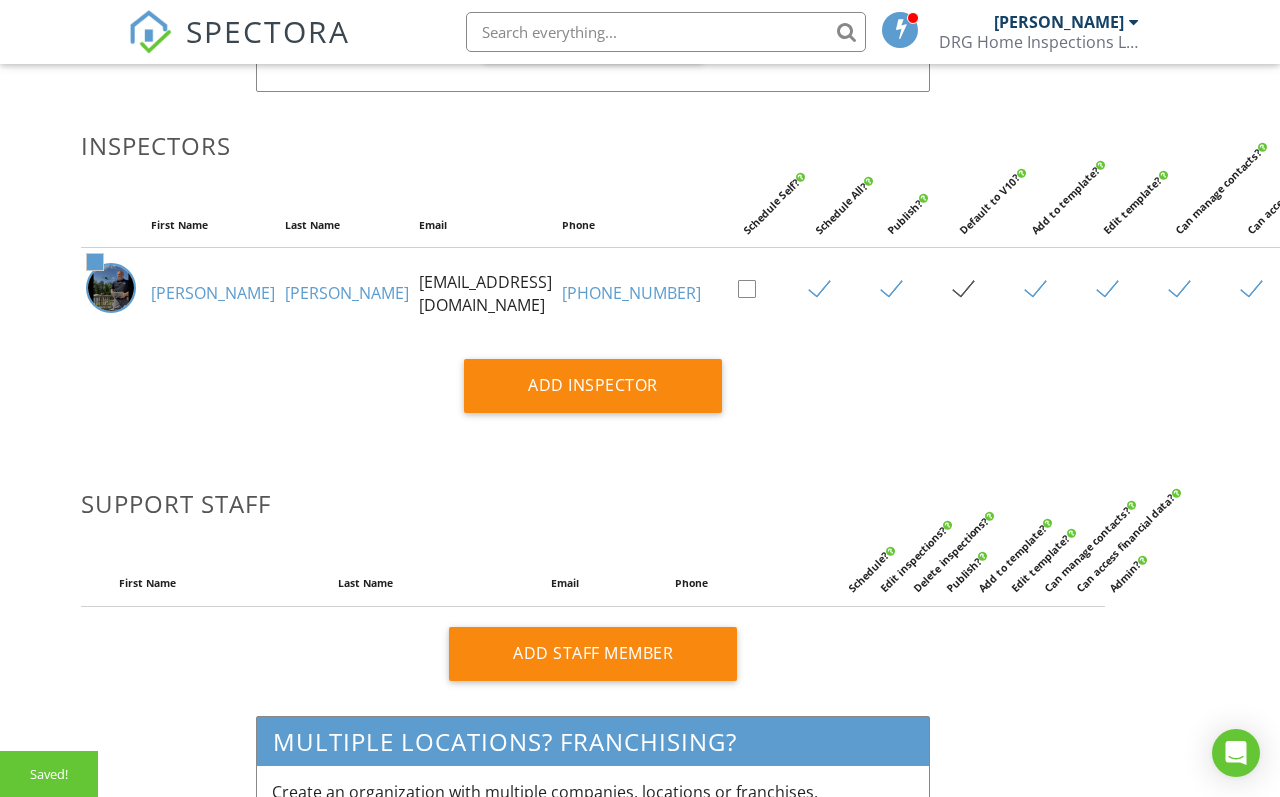 click at bounding box center (755, 290) 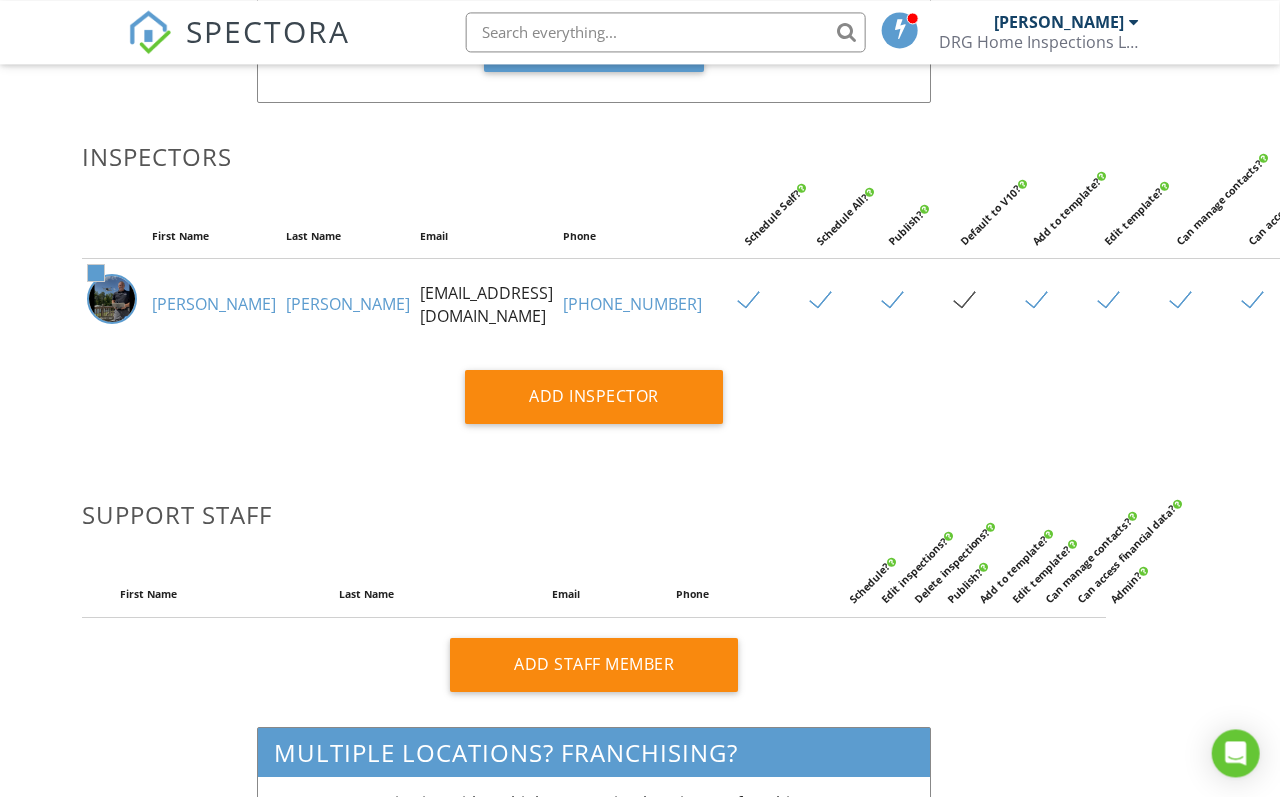 scroll, scrollTop: 357, scrollLeft: 47, axis: both 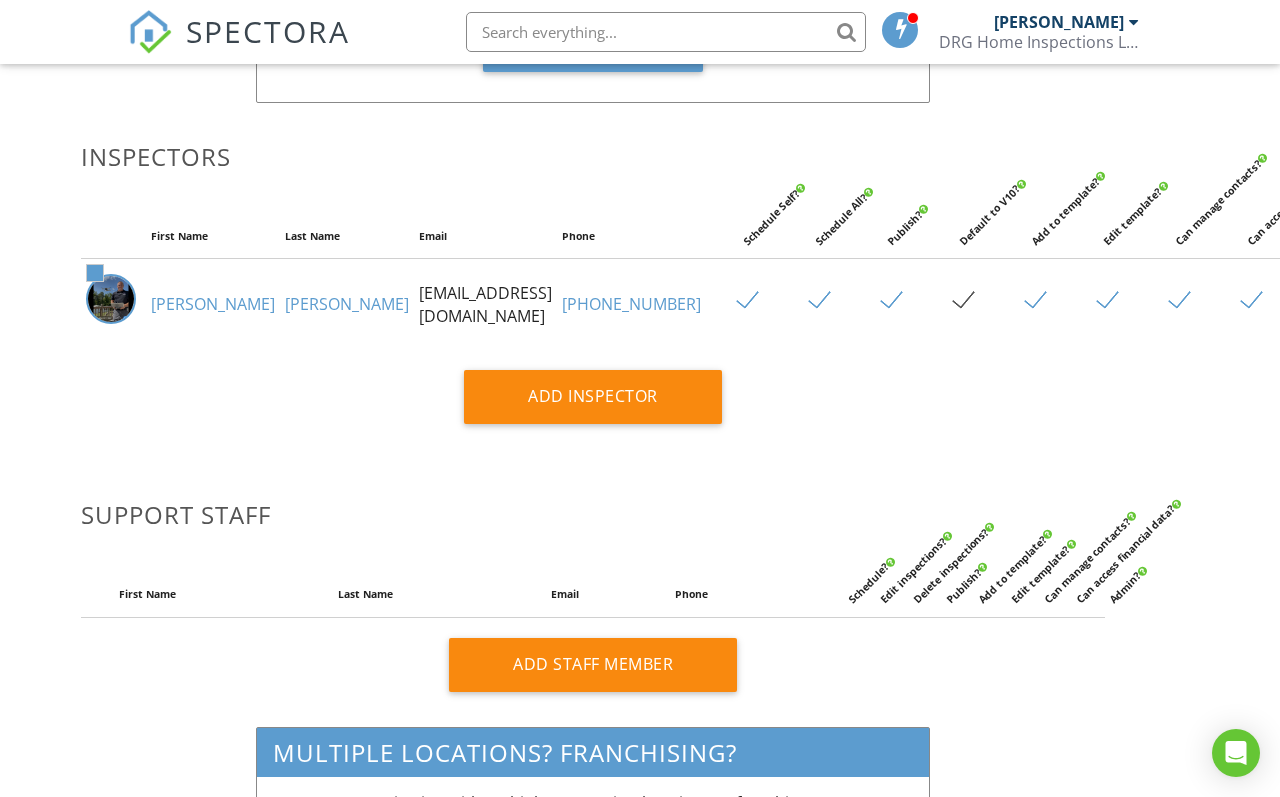 click on "Add Inspector" at bounding box center [593, 397] 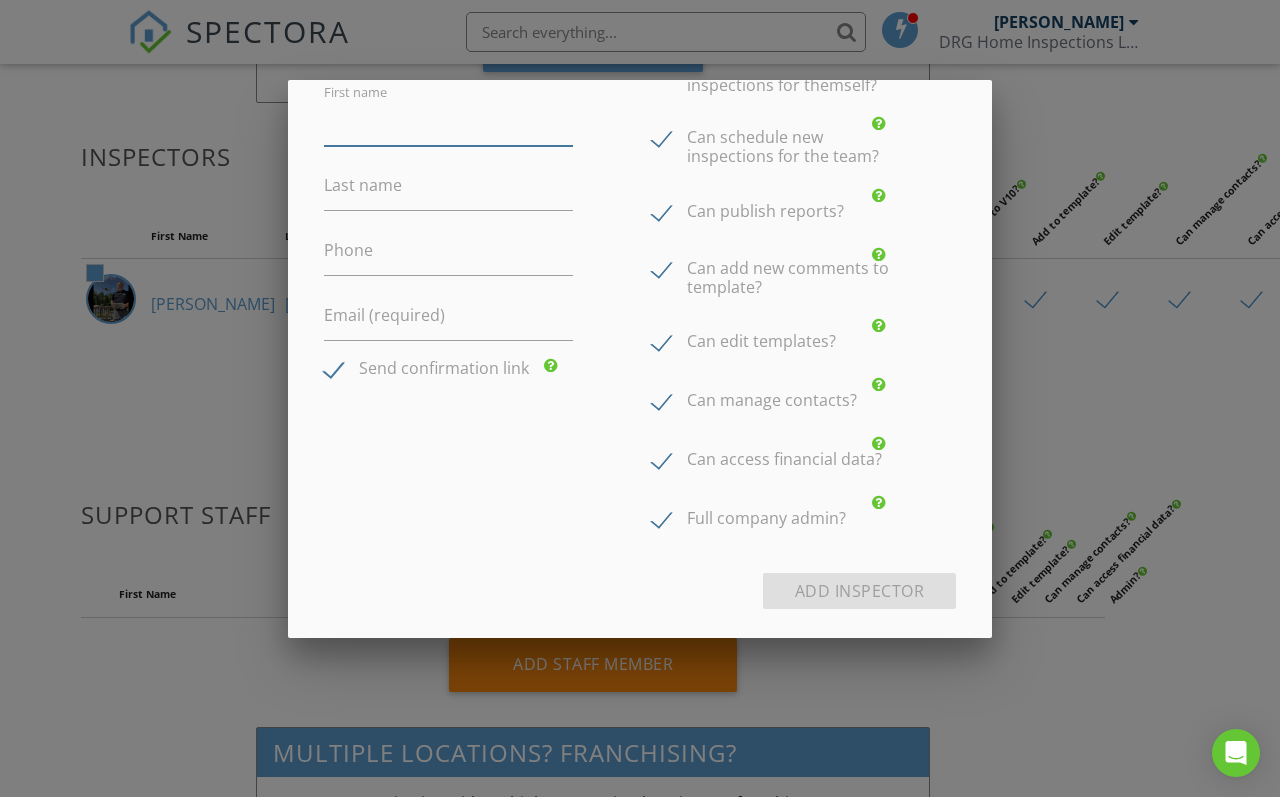 scroll, scrollTop: 153, scrollLeft: 0, axis: vertical 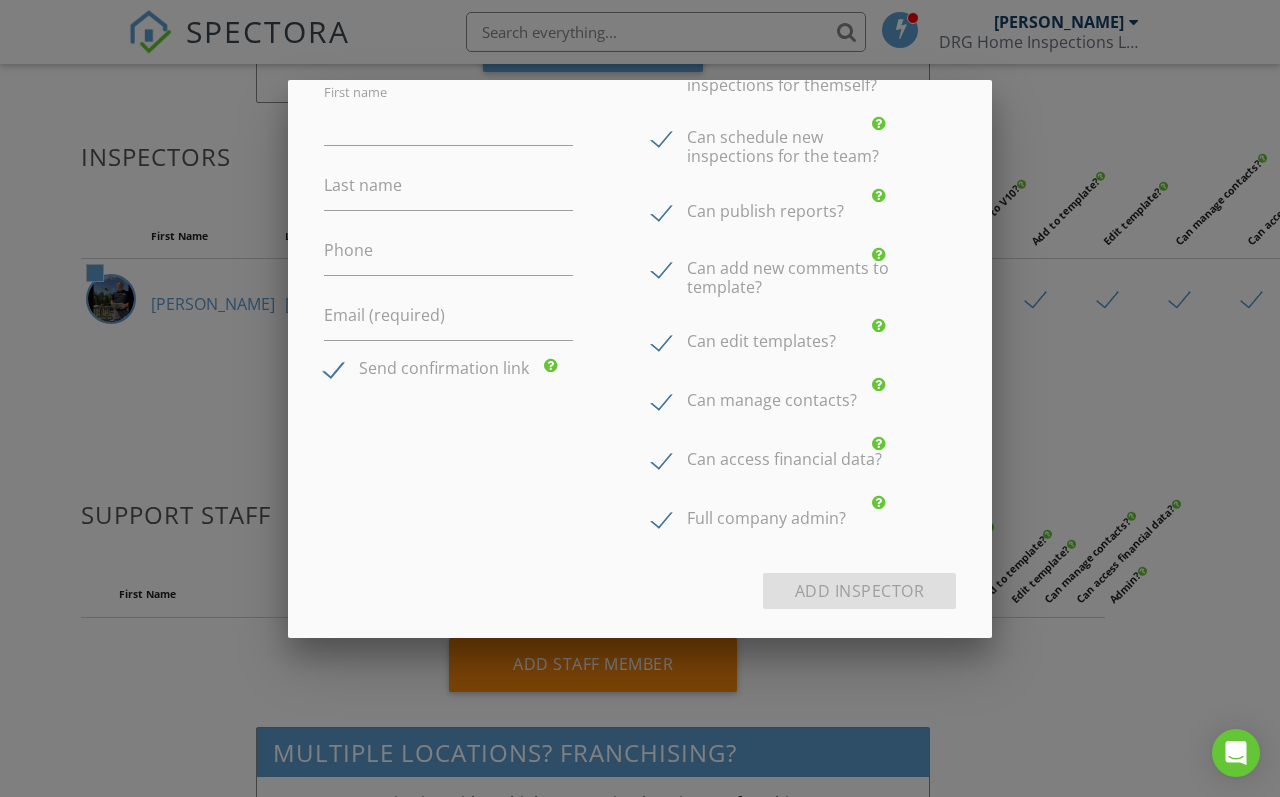 click at bounding box center [640, 398] 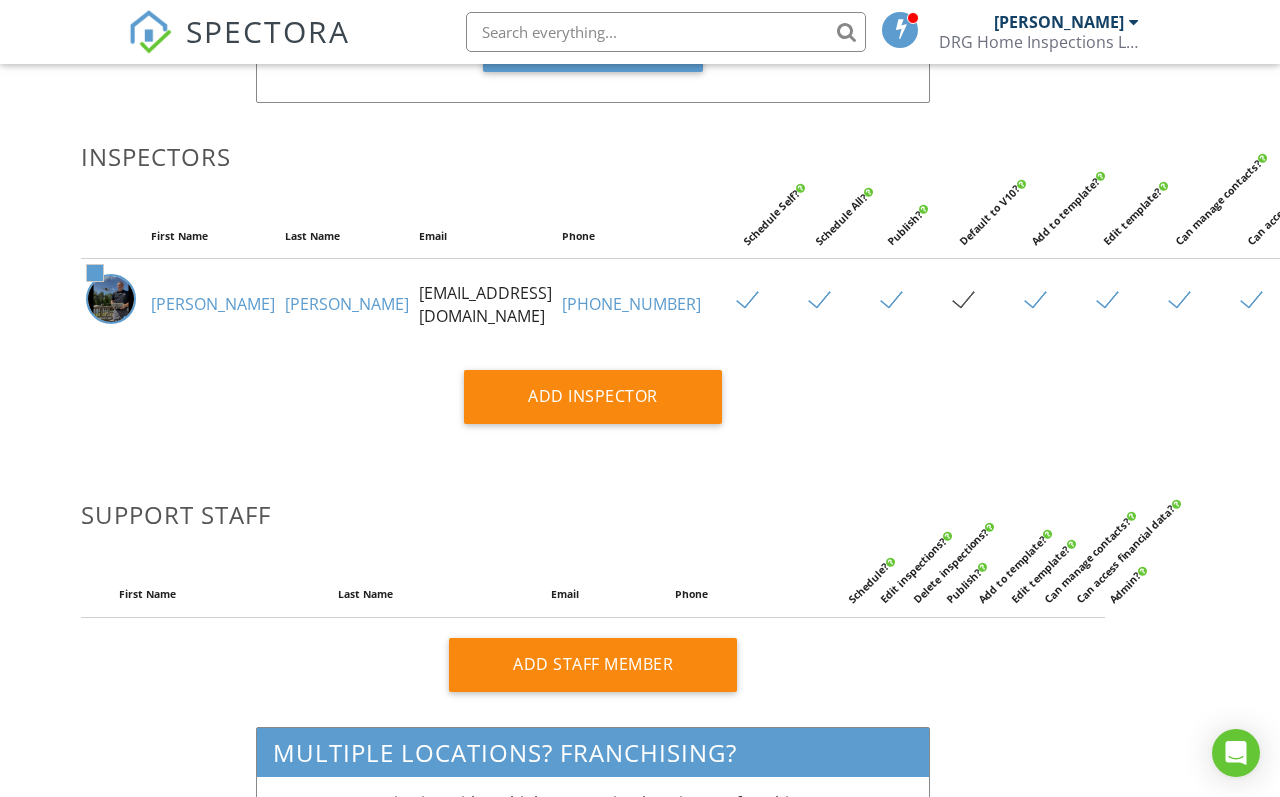click on "Add Inspector" at bounding box center [593, 397] 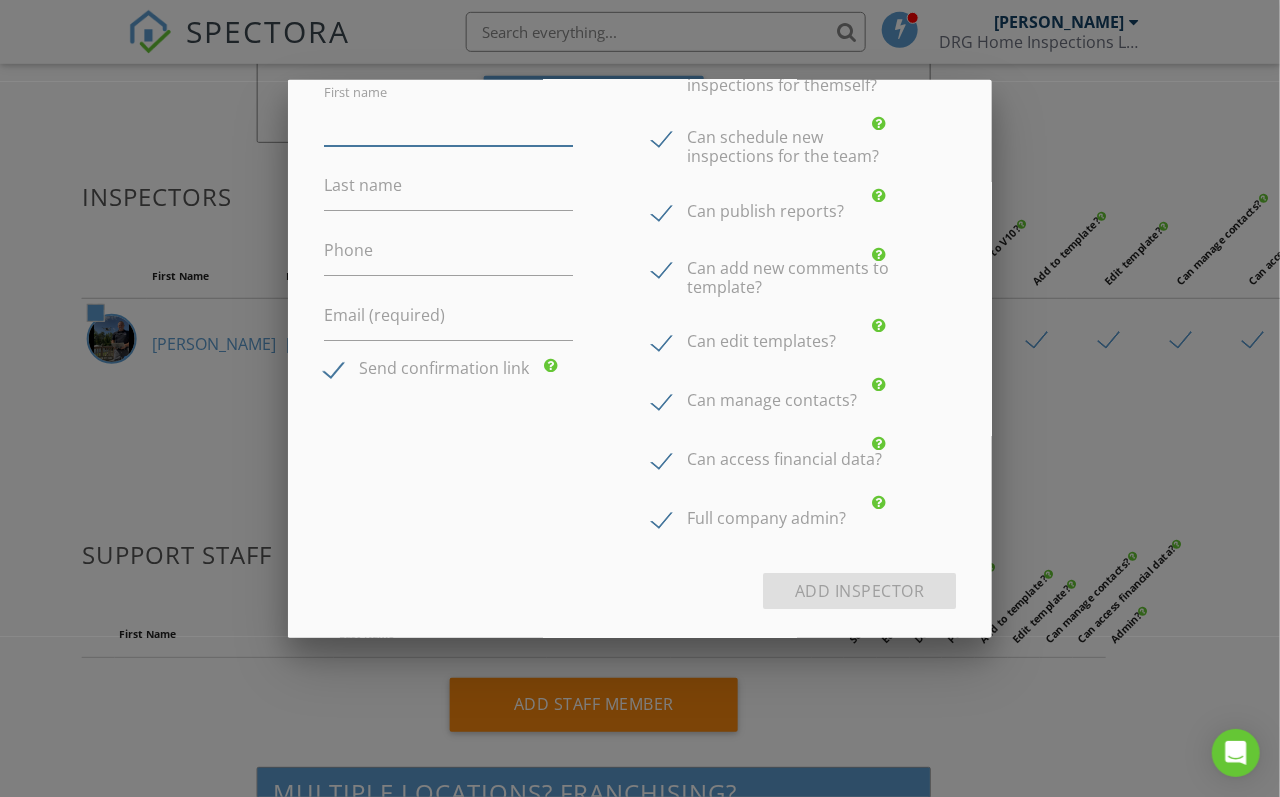 scroll, scrollTop: 305, scrollLeft: 46, axis: both 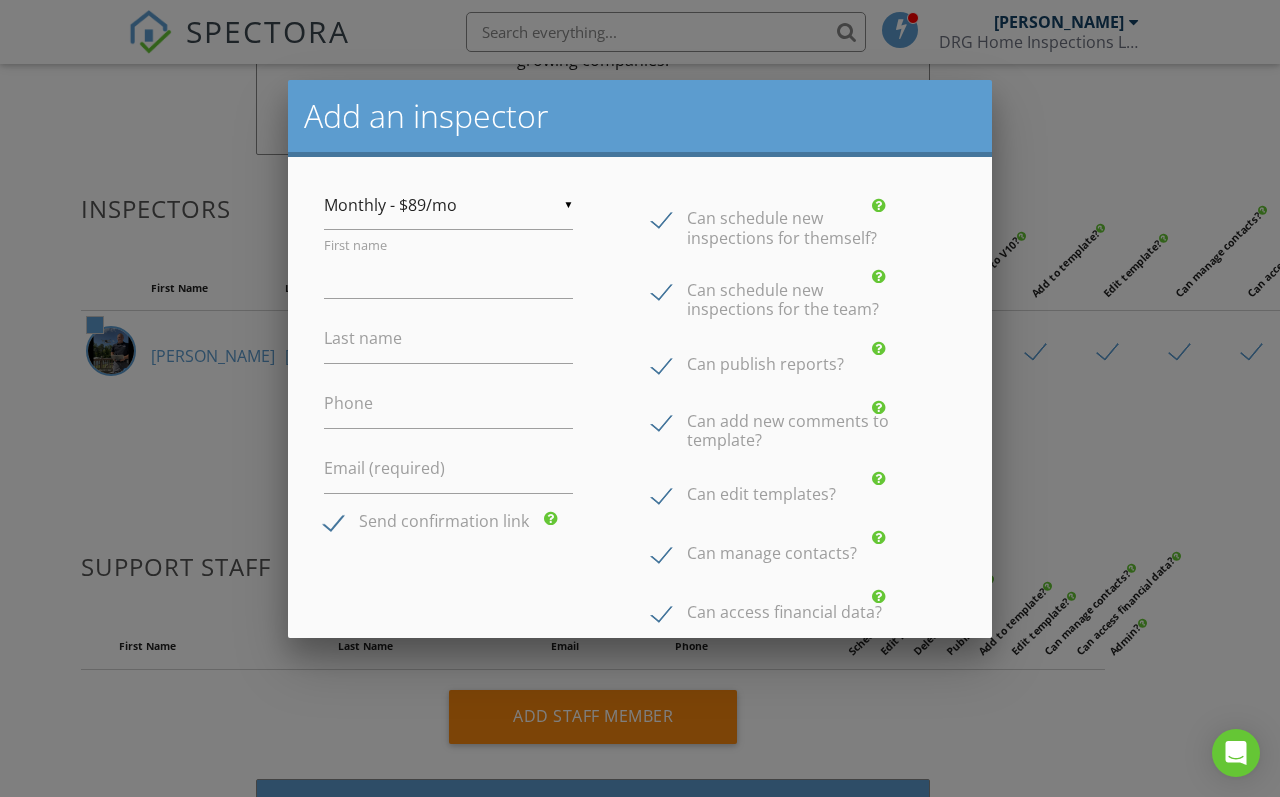 click on "Monthly - $89/mo" at bounding box center (448, 205) 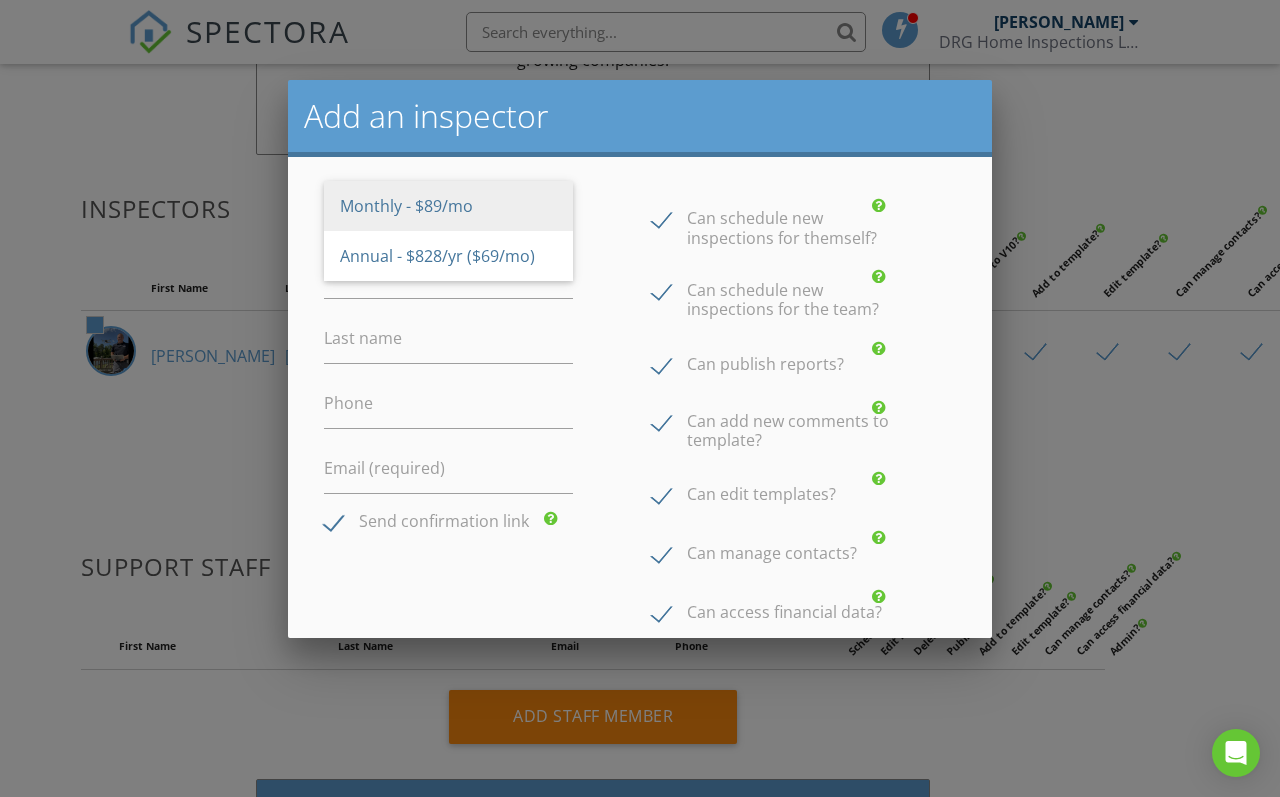click at bounding box center (640, 398) 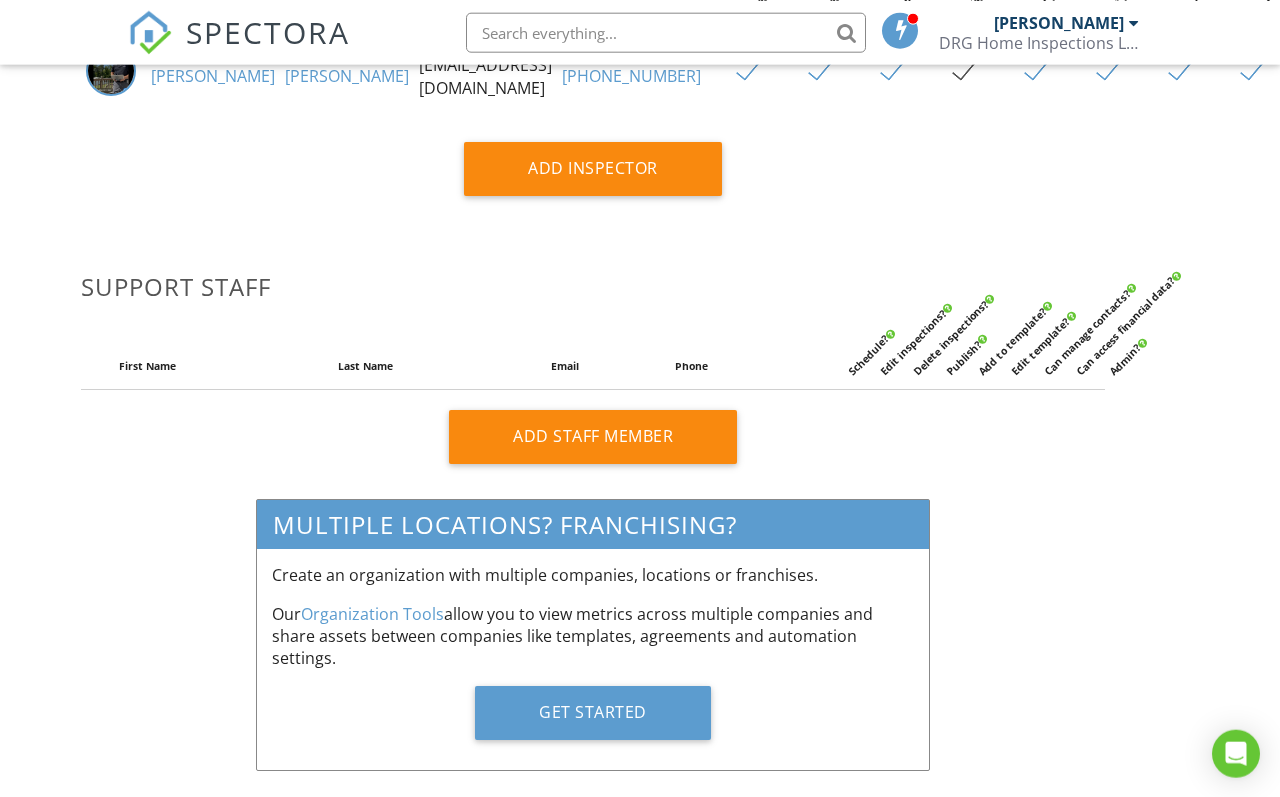 scroll, scrollTop: 586, scrollLeft: 47, axis: both 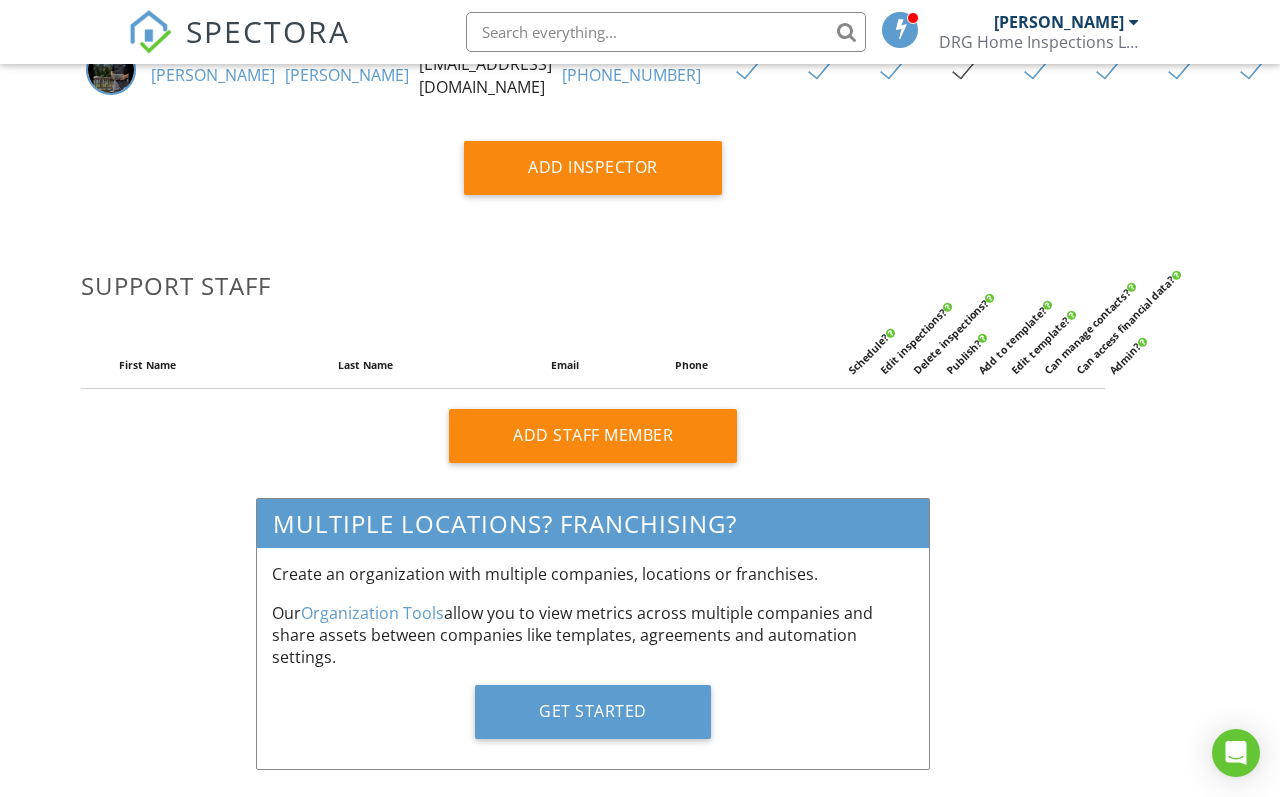 click on "Add Staff Member" at bounding box center (593, 436) 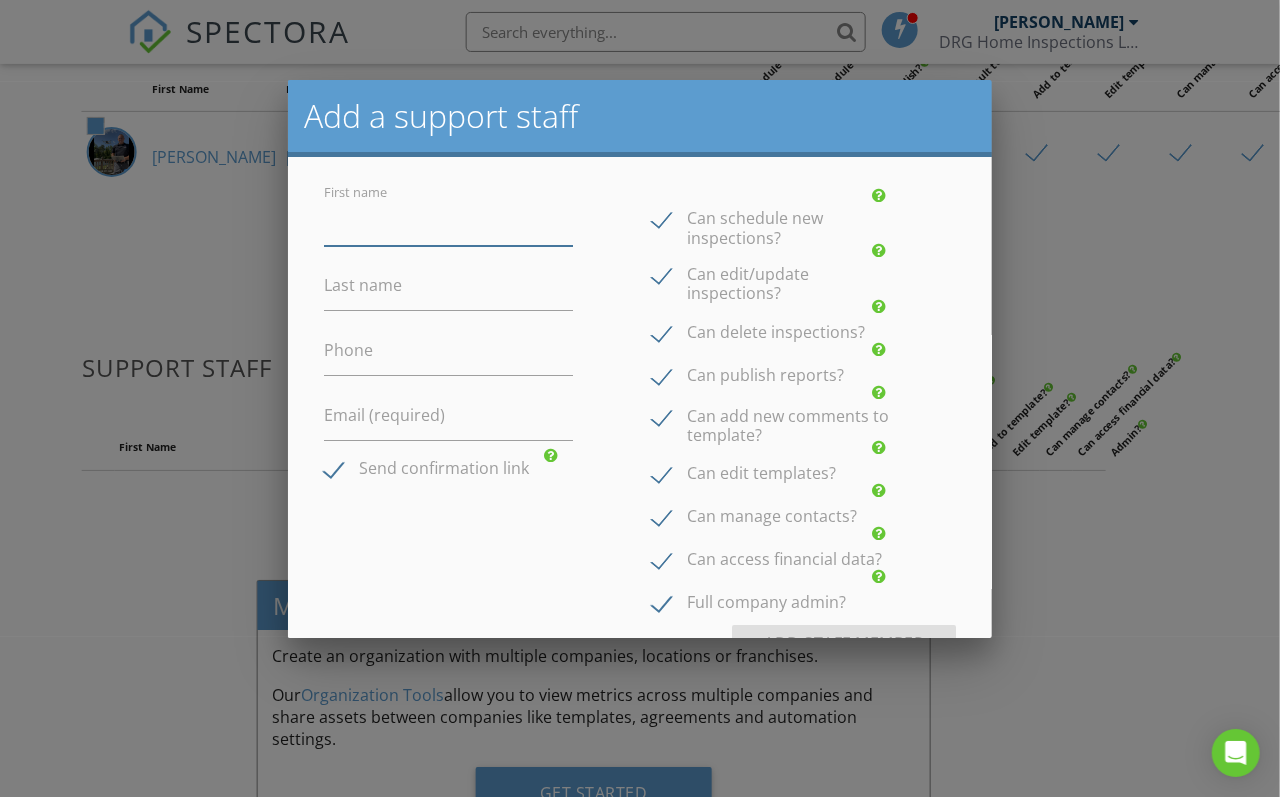 scroll, scrollTop: 515, scrollLeft: 46, axis: both 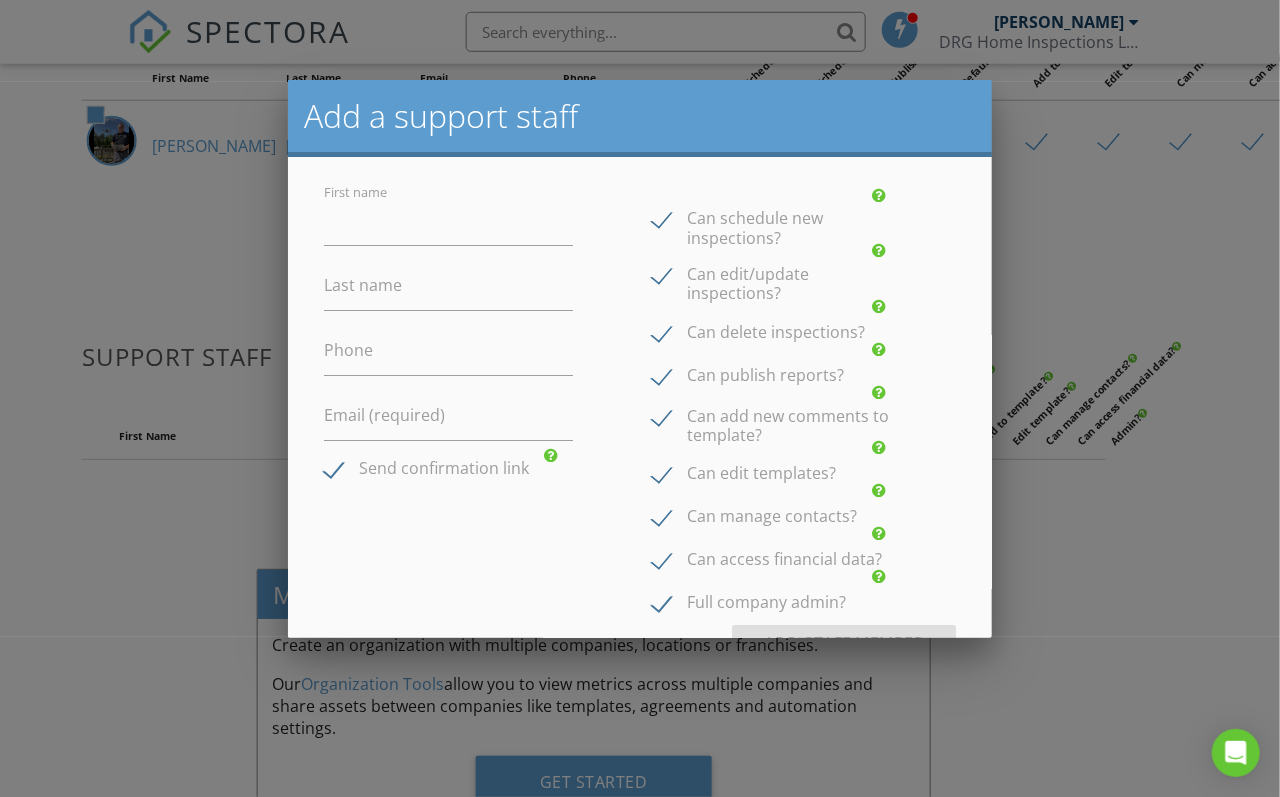 click at bounding box center (640, 398) 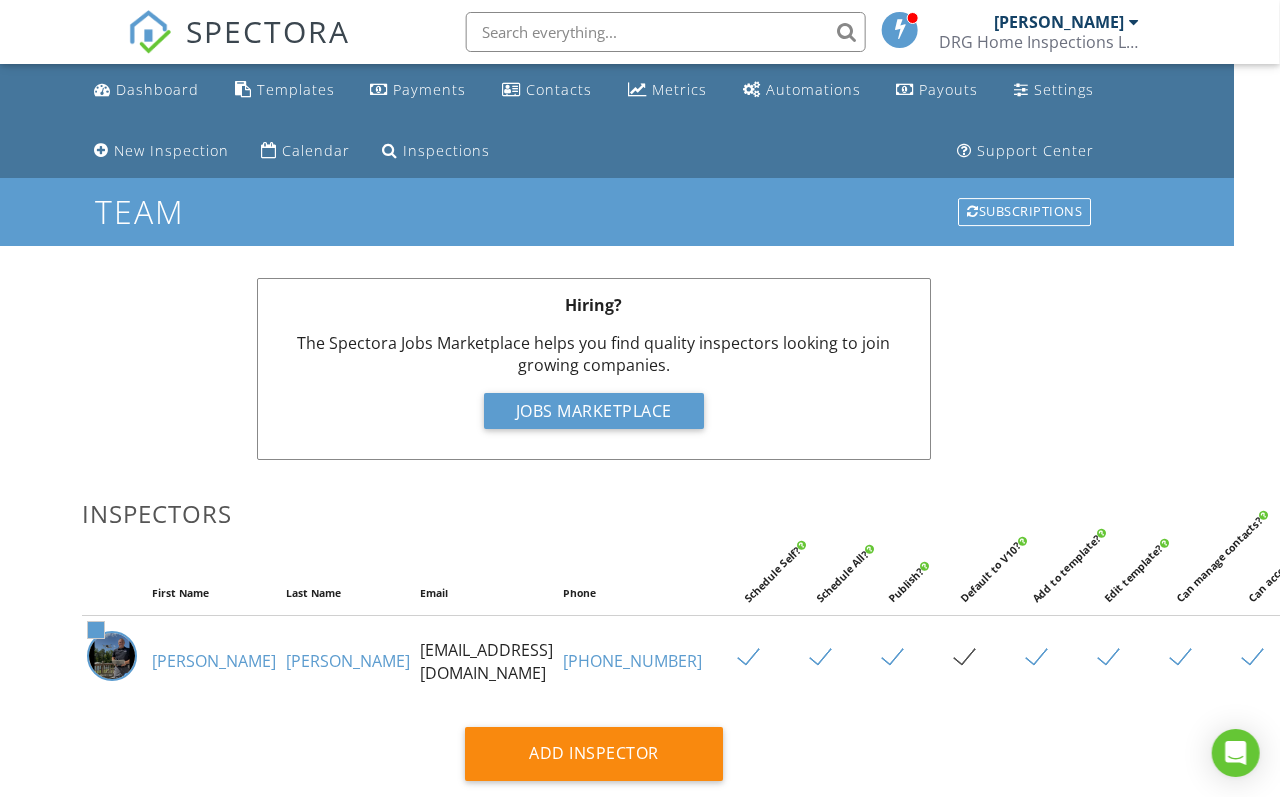 scroll, scrollTop: 0, scrollLeft: 47, axis: horizontal 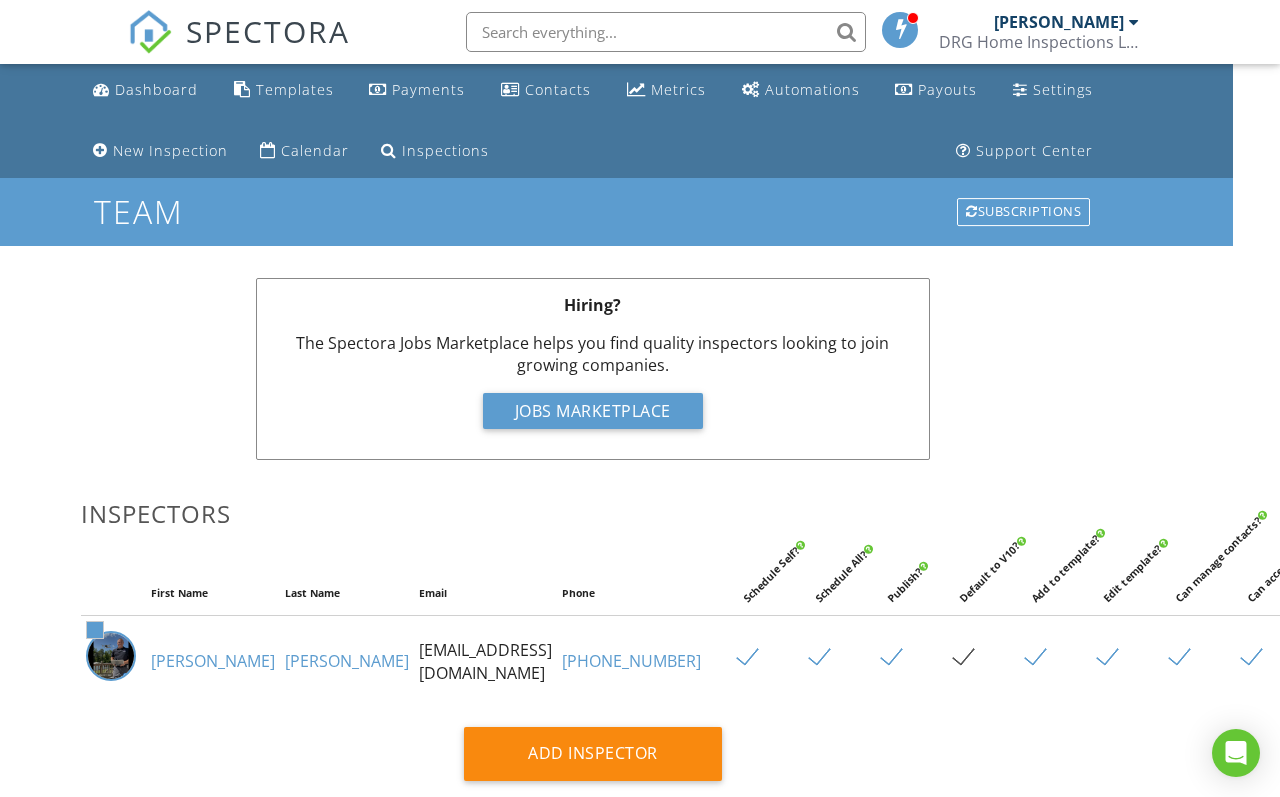 click on "Calendar" at bounding box center (304, 151) 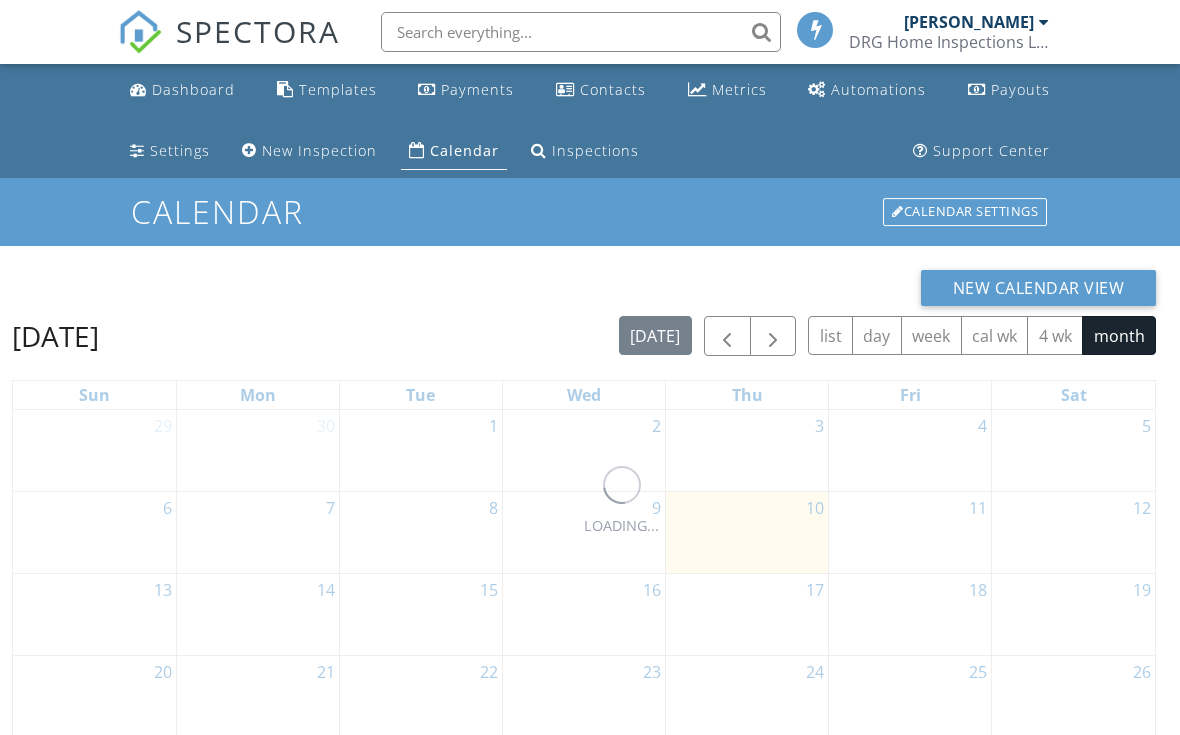 scroll, scrollTop: 0, scrollLeft: 0, axis: both 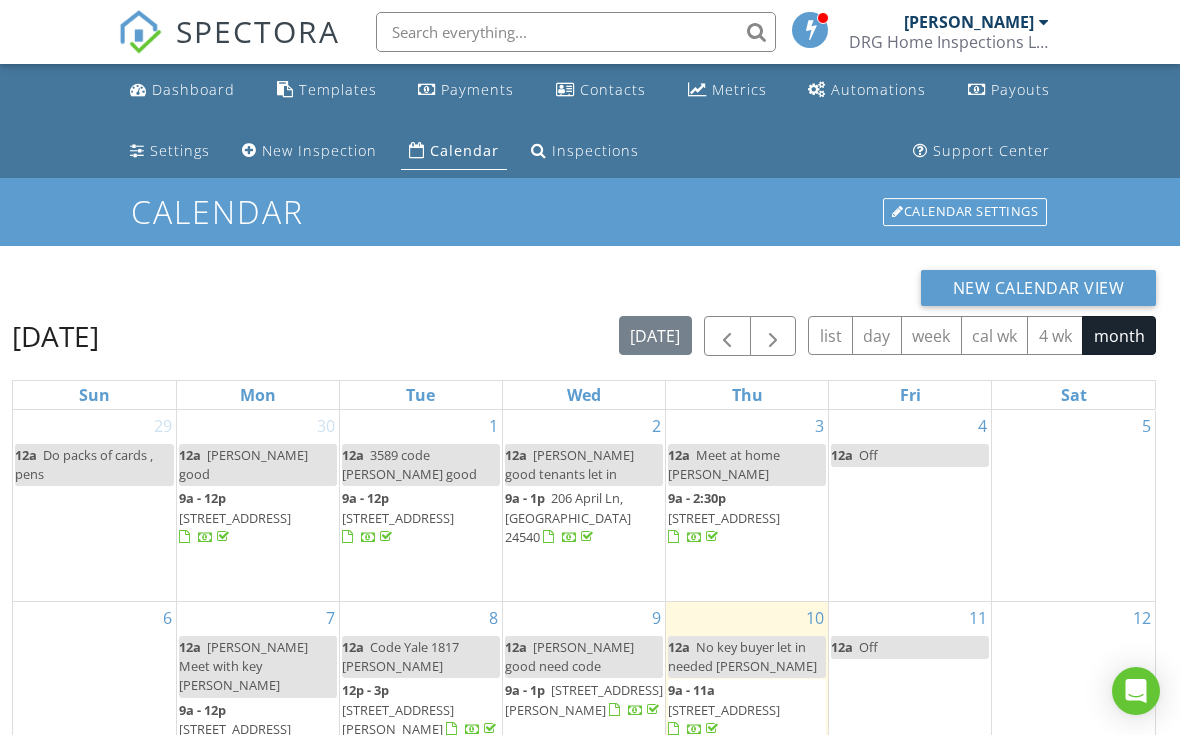 click on "[PERSON_NAME]" at bounding box center [969, 22] 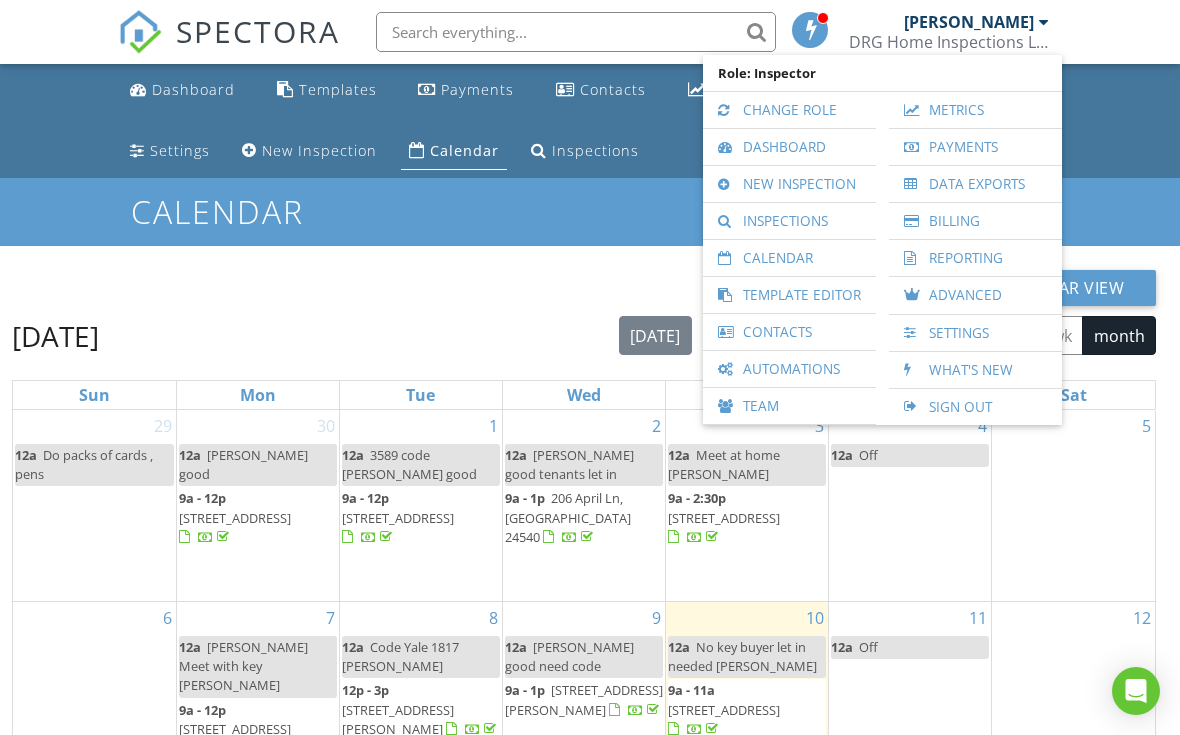 click on "New Calendar View" at bounding box center (584, 288) 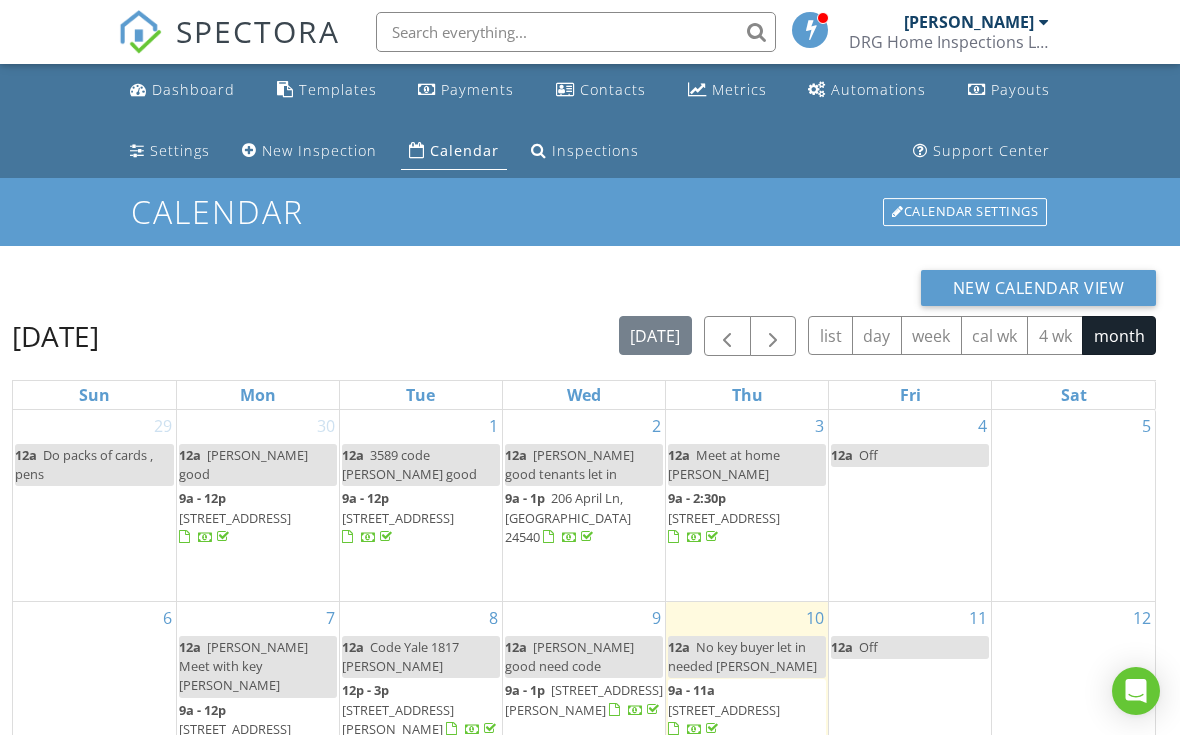 click on "[PERSON_NAME]" at bounding box center [976, 22] 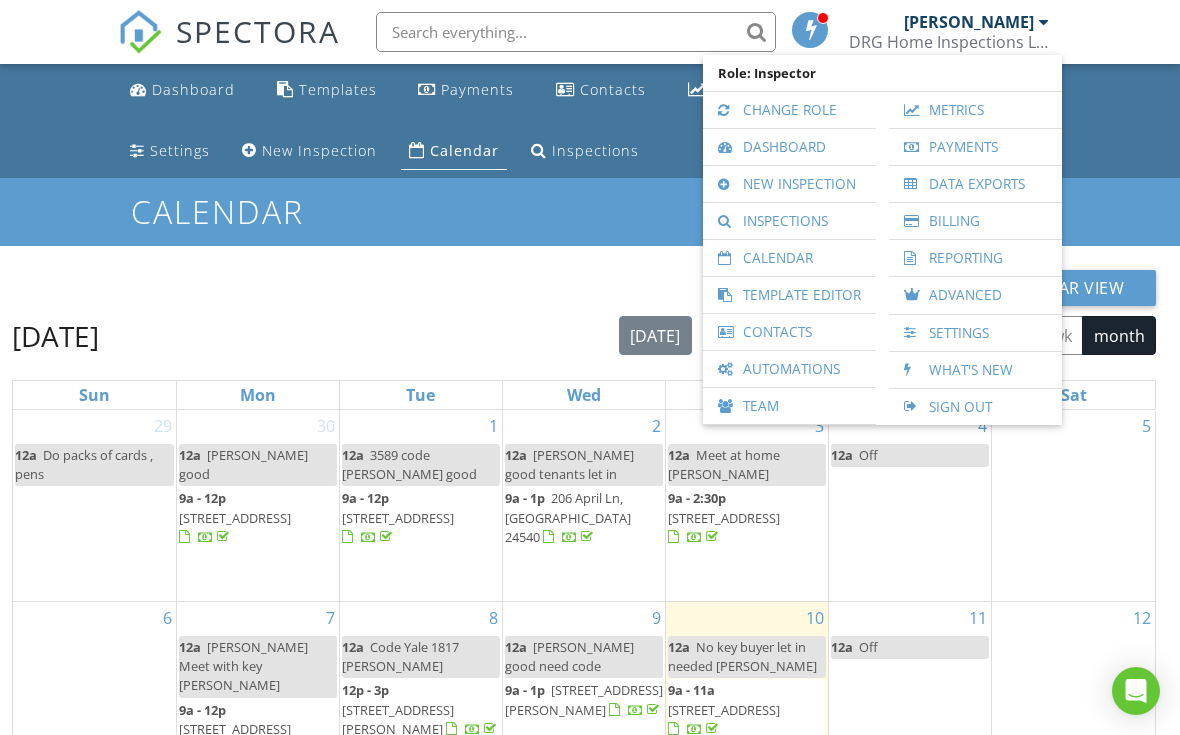 click on "Settings" at bounding box center [975, 333] 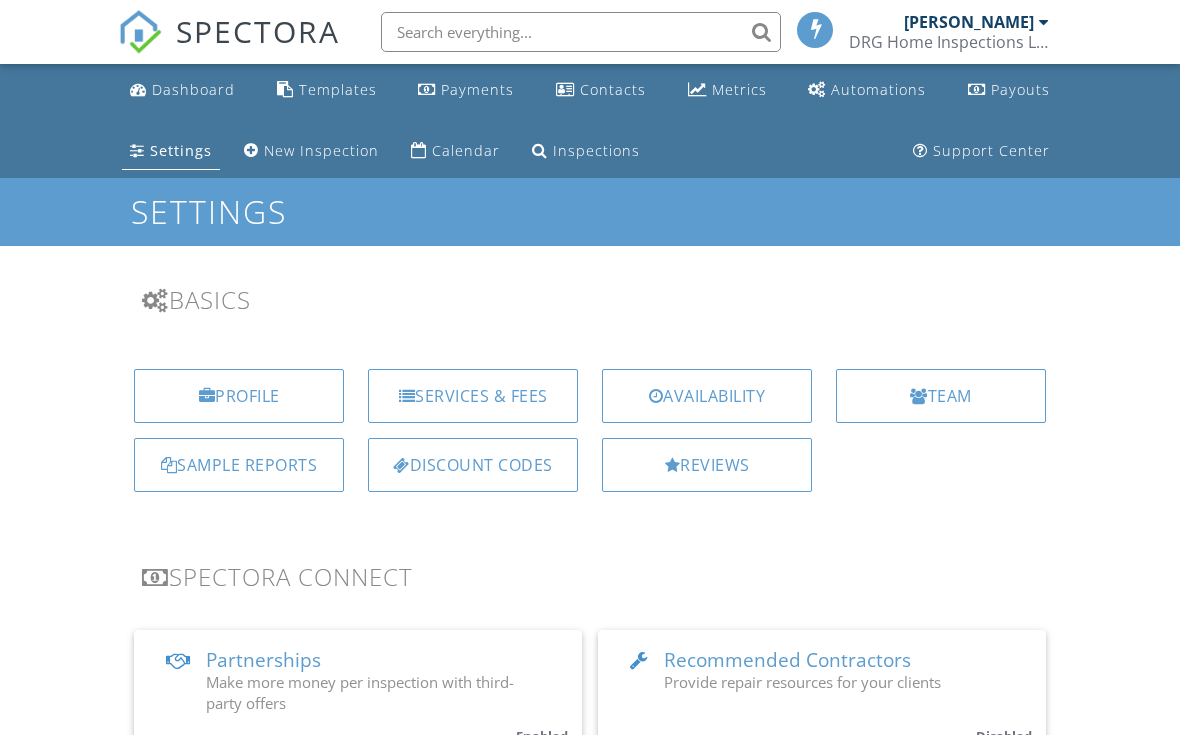scroll, scrollTop: 0, scrollLeft: 0, axis: both 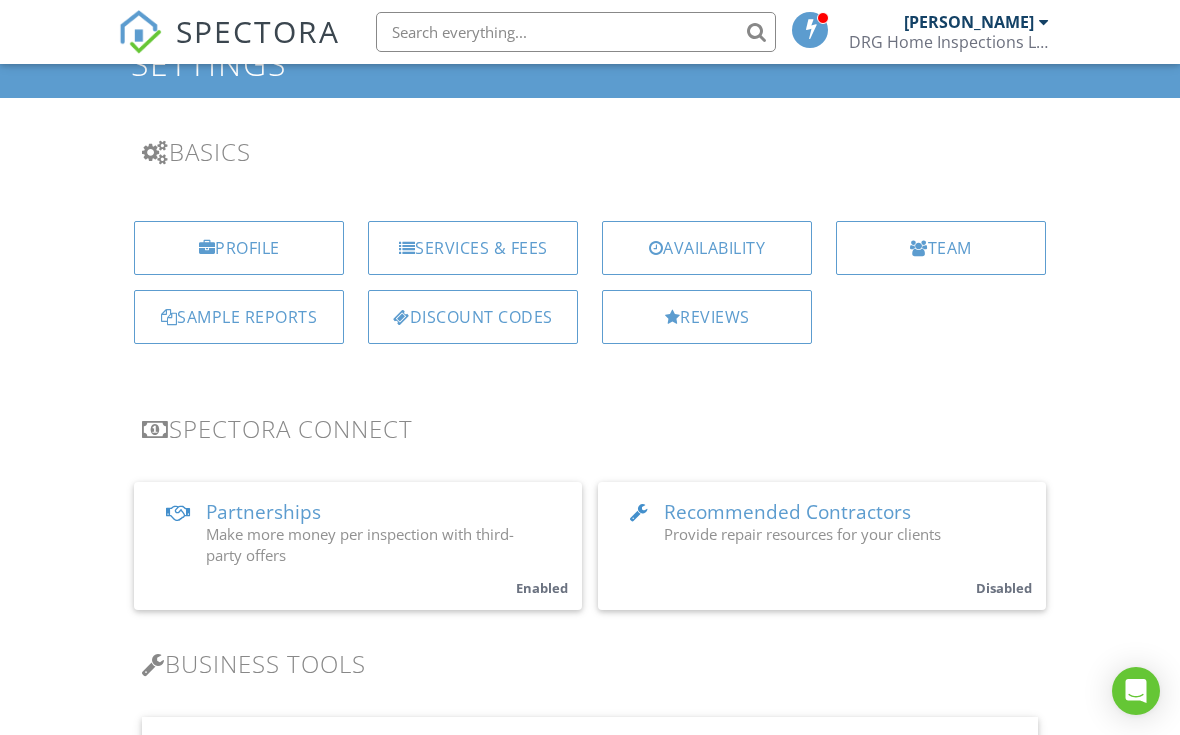 click on "Reviews" at bounding box center (707, 317) 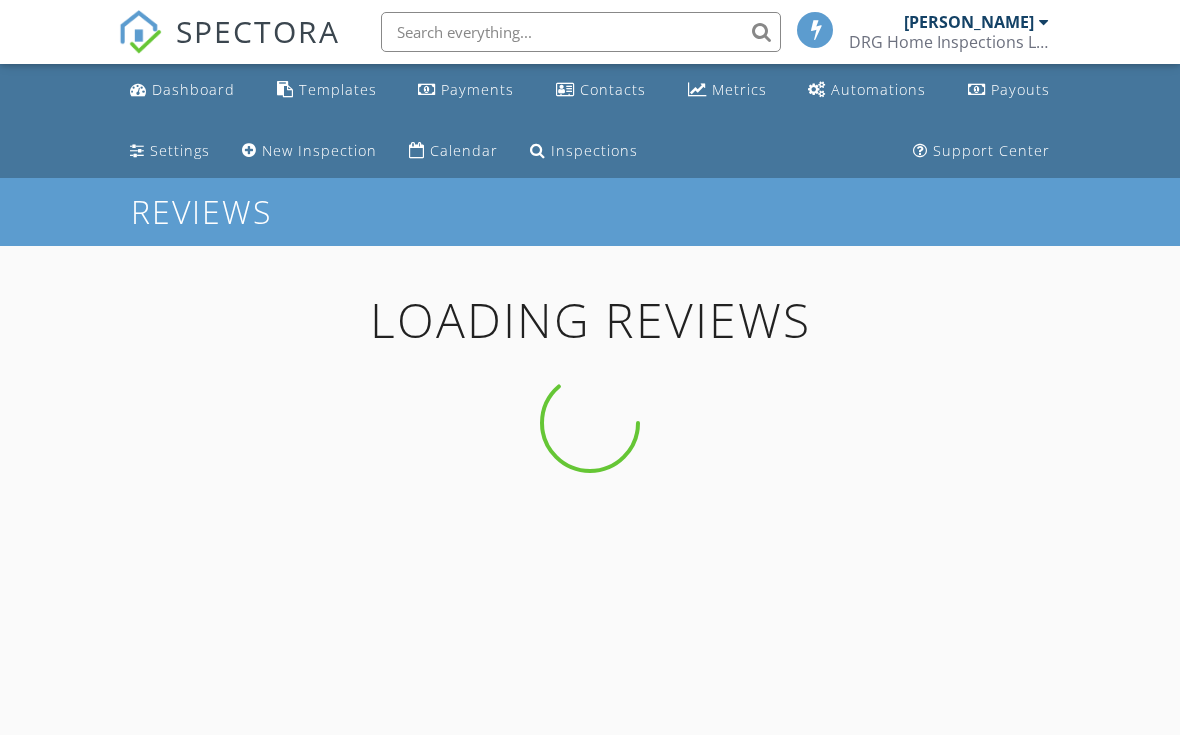 scroll, scrollTop: 0, scrollLeft: 0, axis: both 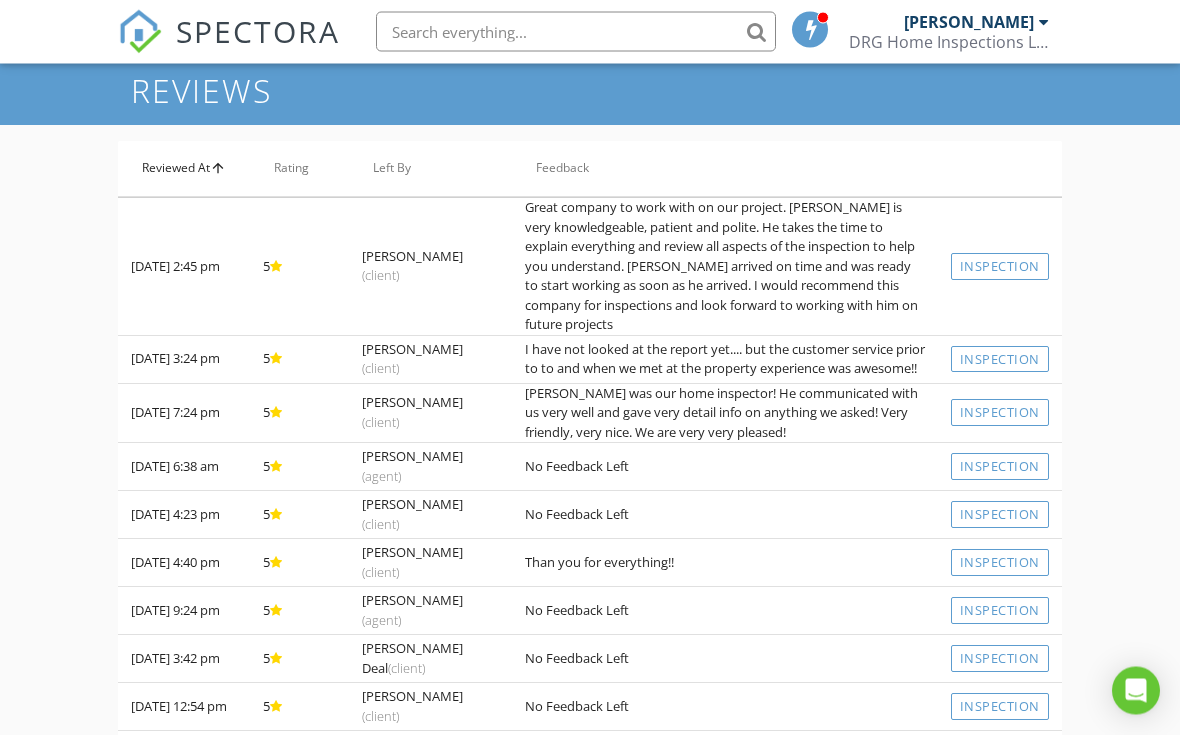click on "Reviewed At arrow_upward" at bounding box center (184, 170) 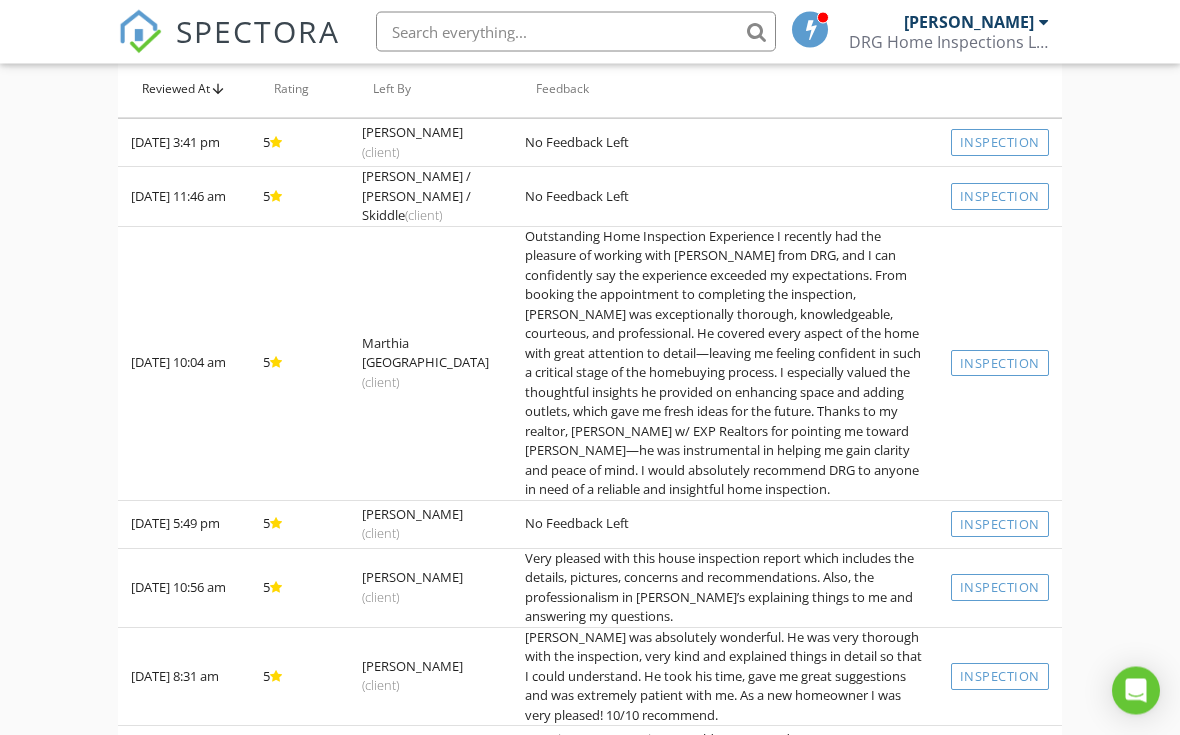 scroll, scrollTop: 200, scrollLeft: 0, axis: vertical 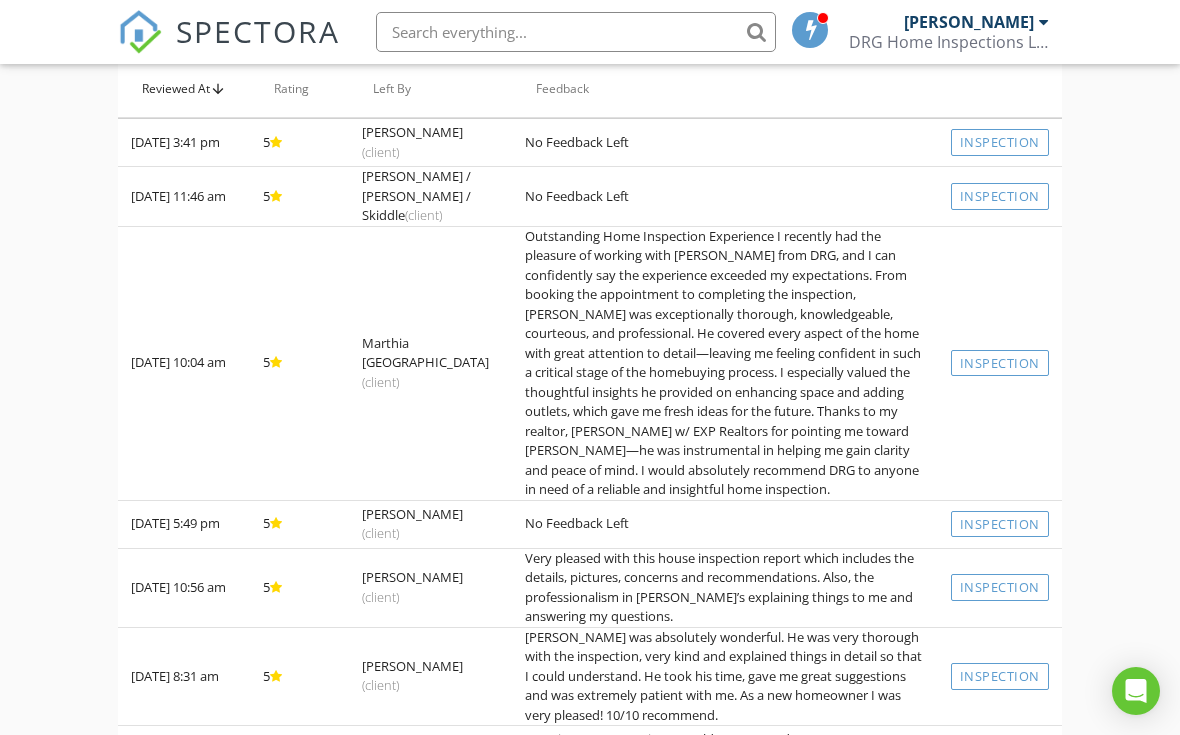 click on "Inspection" at bounding box center [1000, 363] 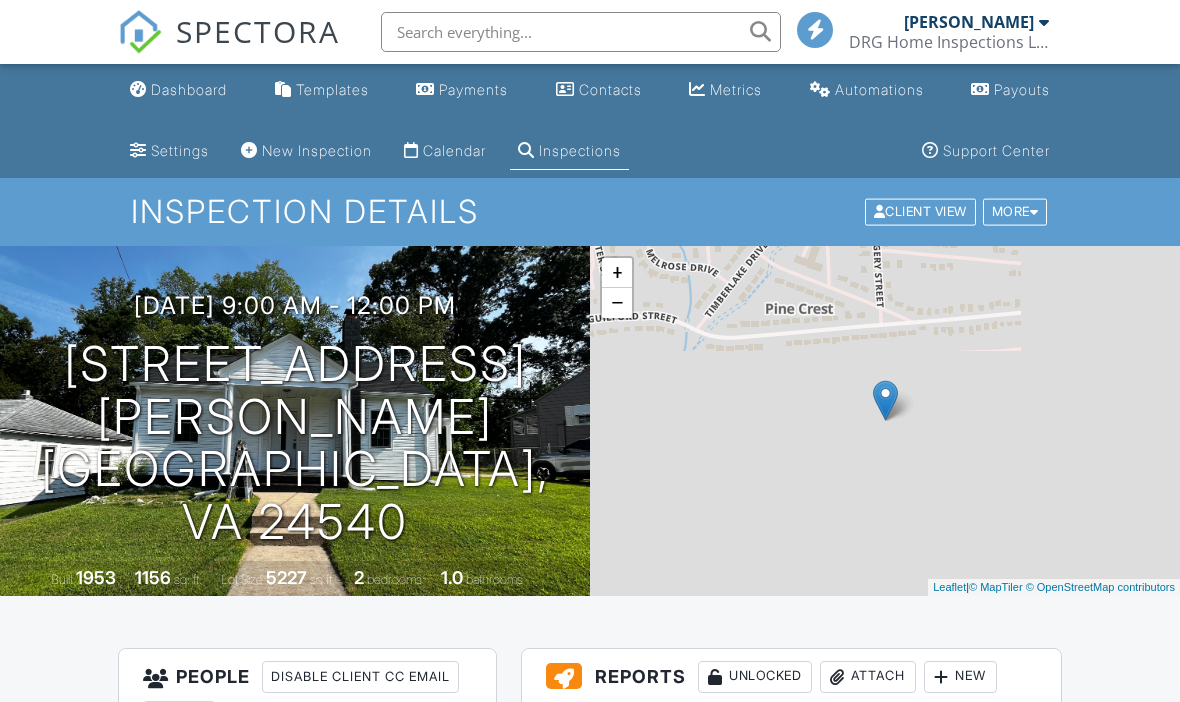 scroll, scrollTop: 0, scrollLeft: 0, axis: both 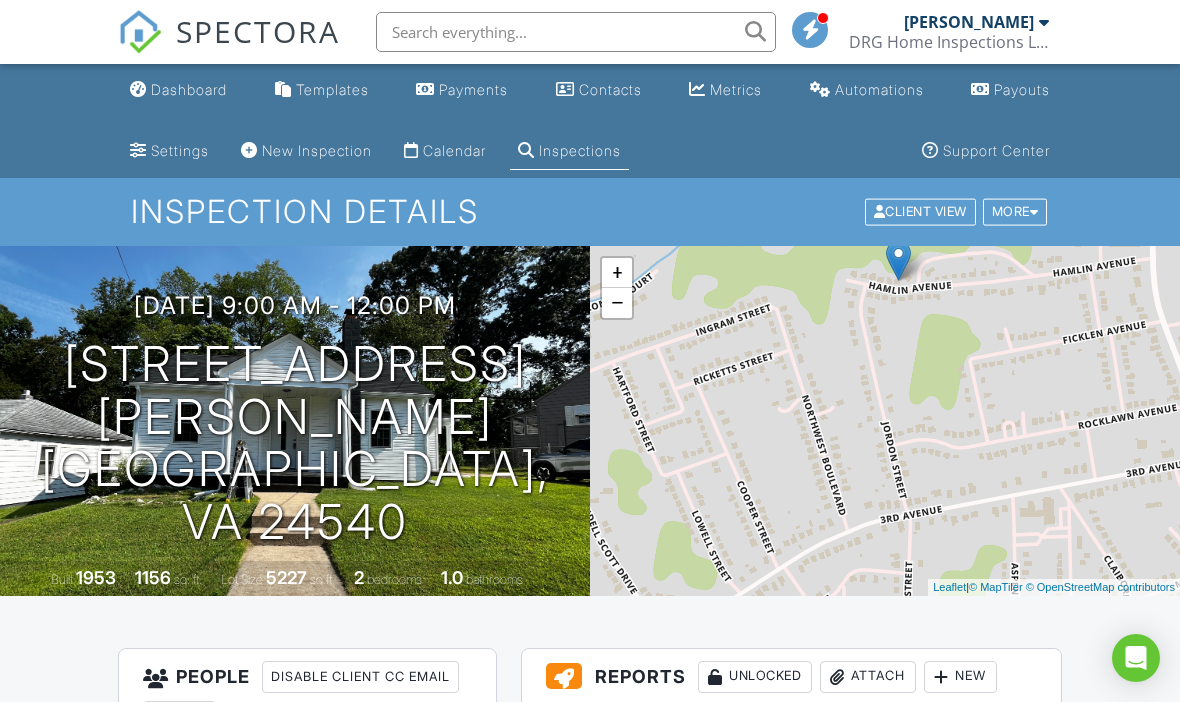 click on "Payouts" at bounding box center (1022, 89) 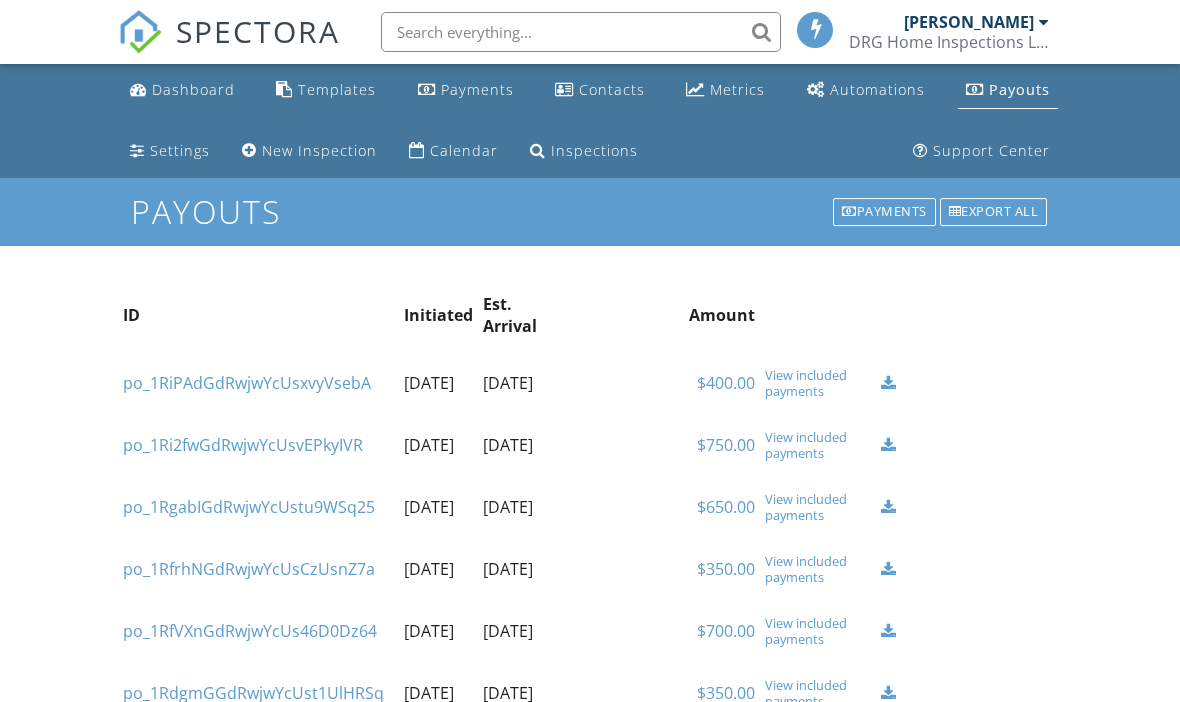 scroll, scrollTop: 0, scrollLeft: 0, axis: both 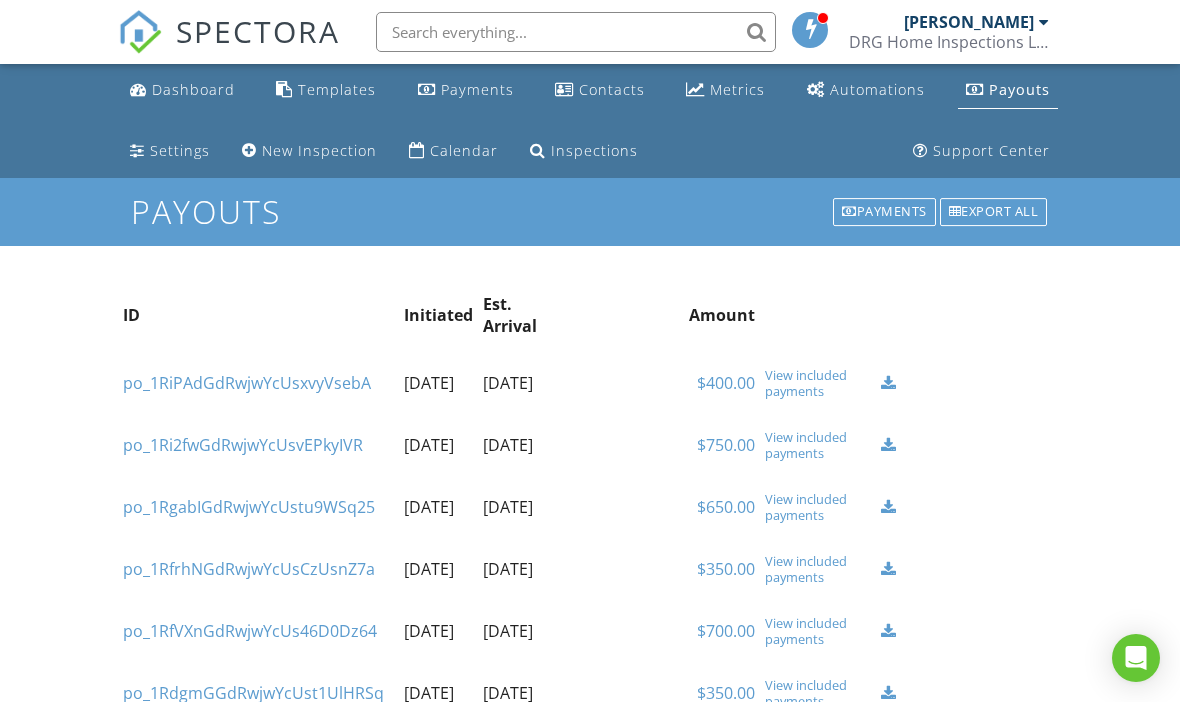 click on "Payments" at bounding box center (466, 90) 